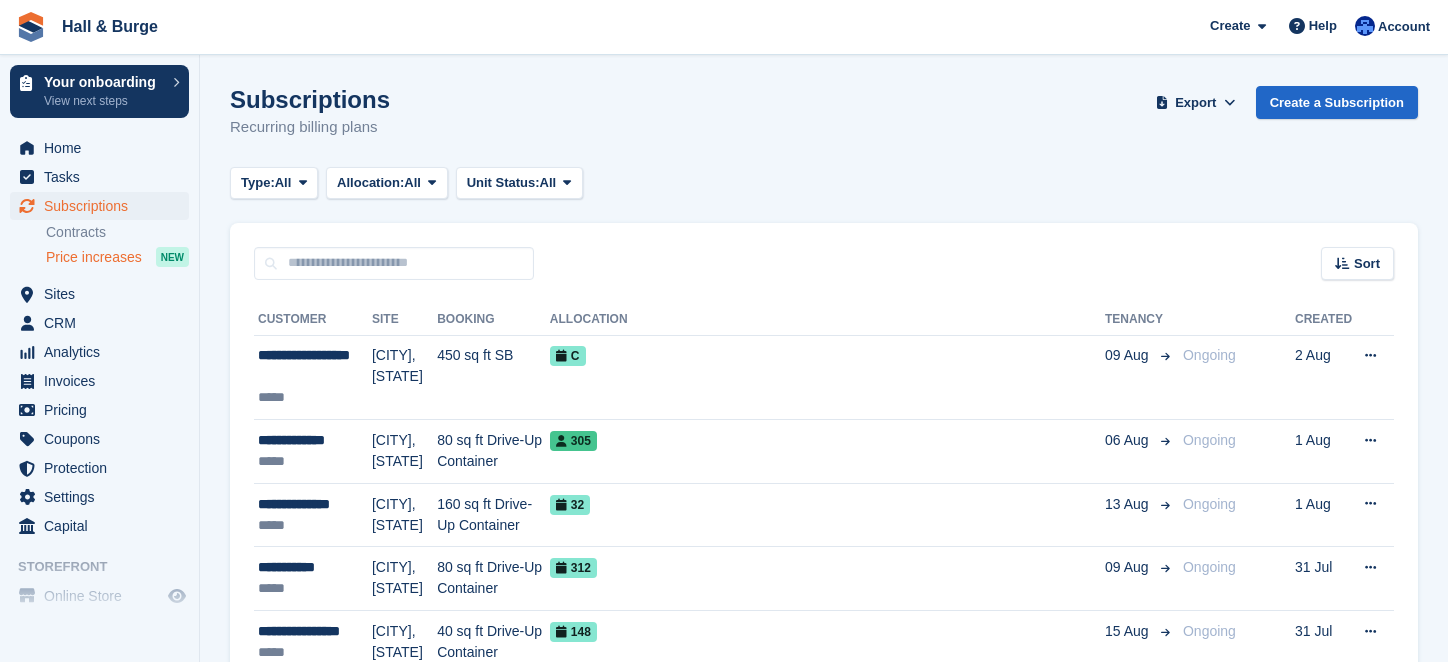 scroll, scrollTop: 0, scrollLeft: 0, axis: both 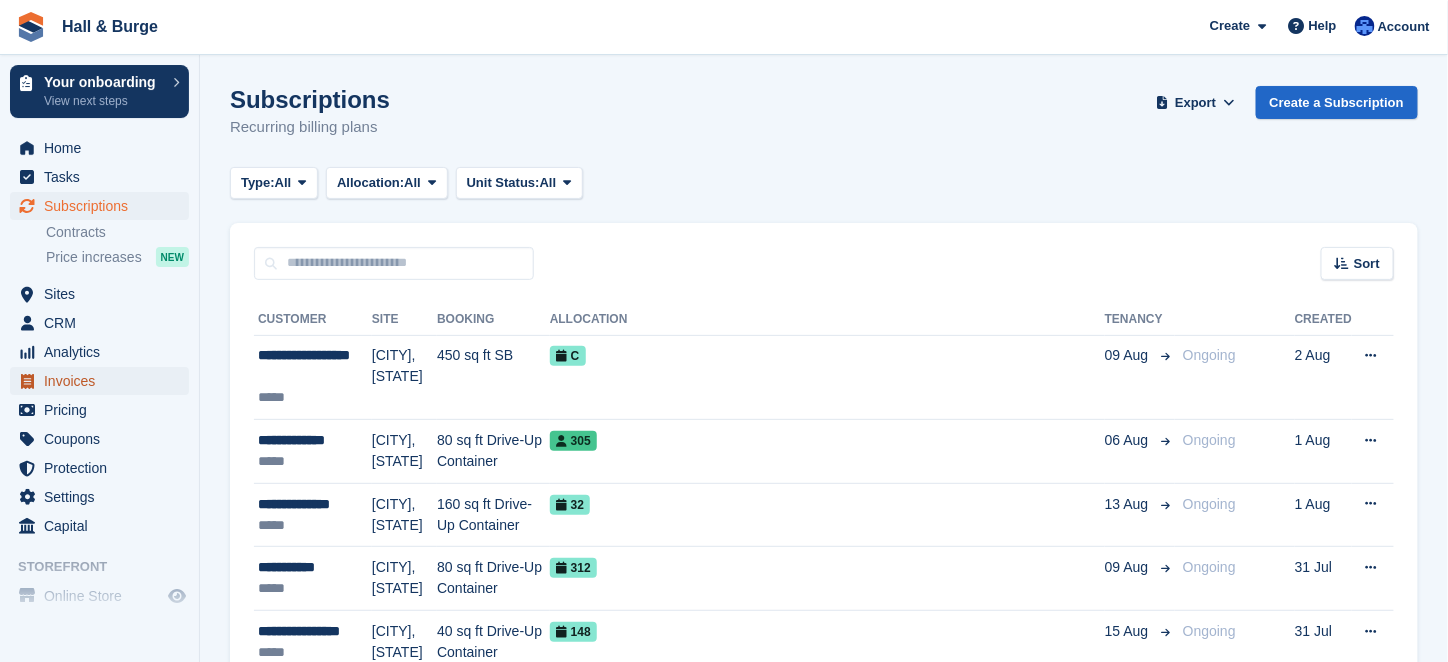 click on "Invoices" at bounding box center [104, 381] 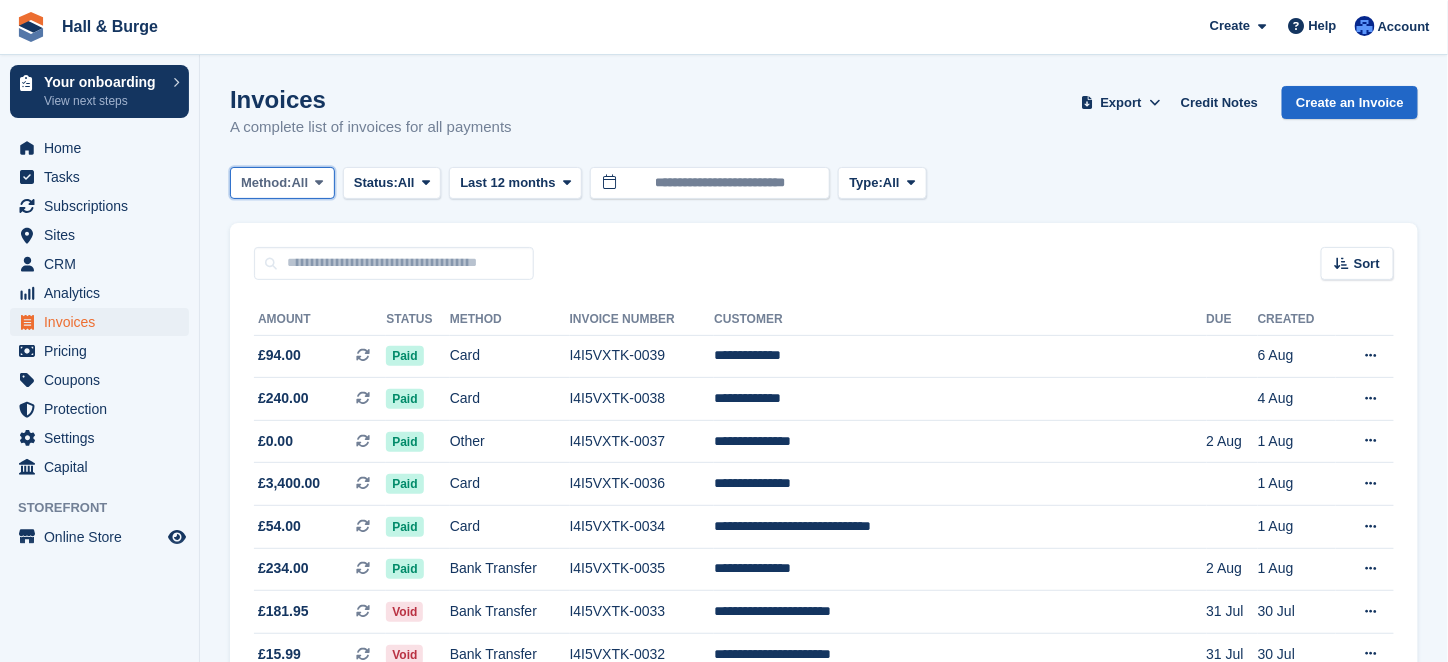 click on "Method:
All" at bounding box center (282, 183) 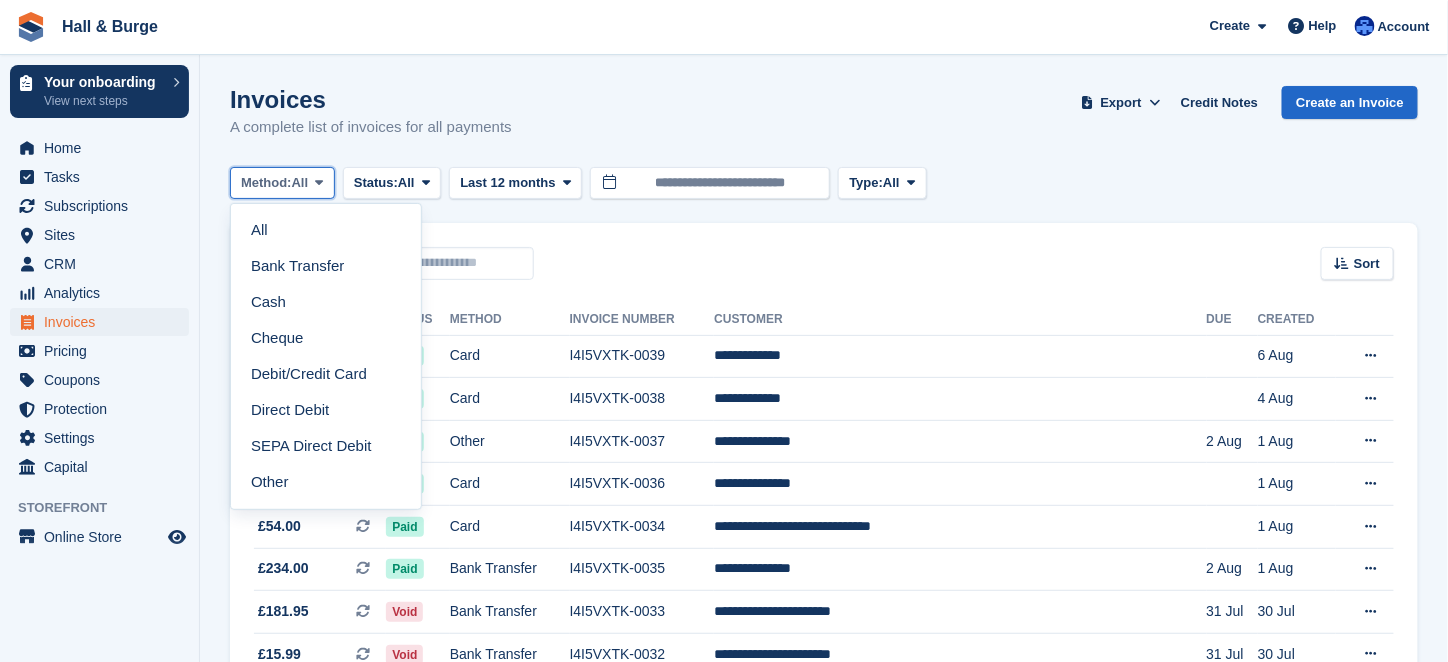 click on "Method:
All" at bounding box center (282, 183) 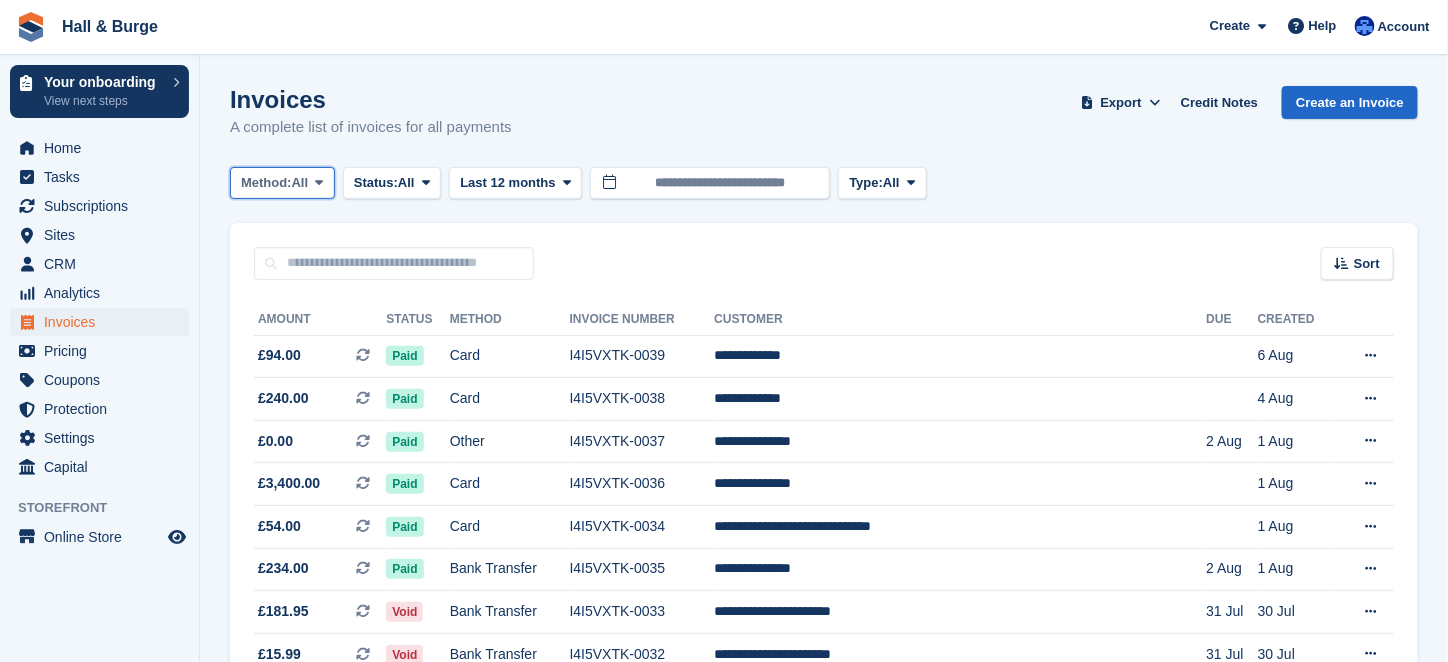 type 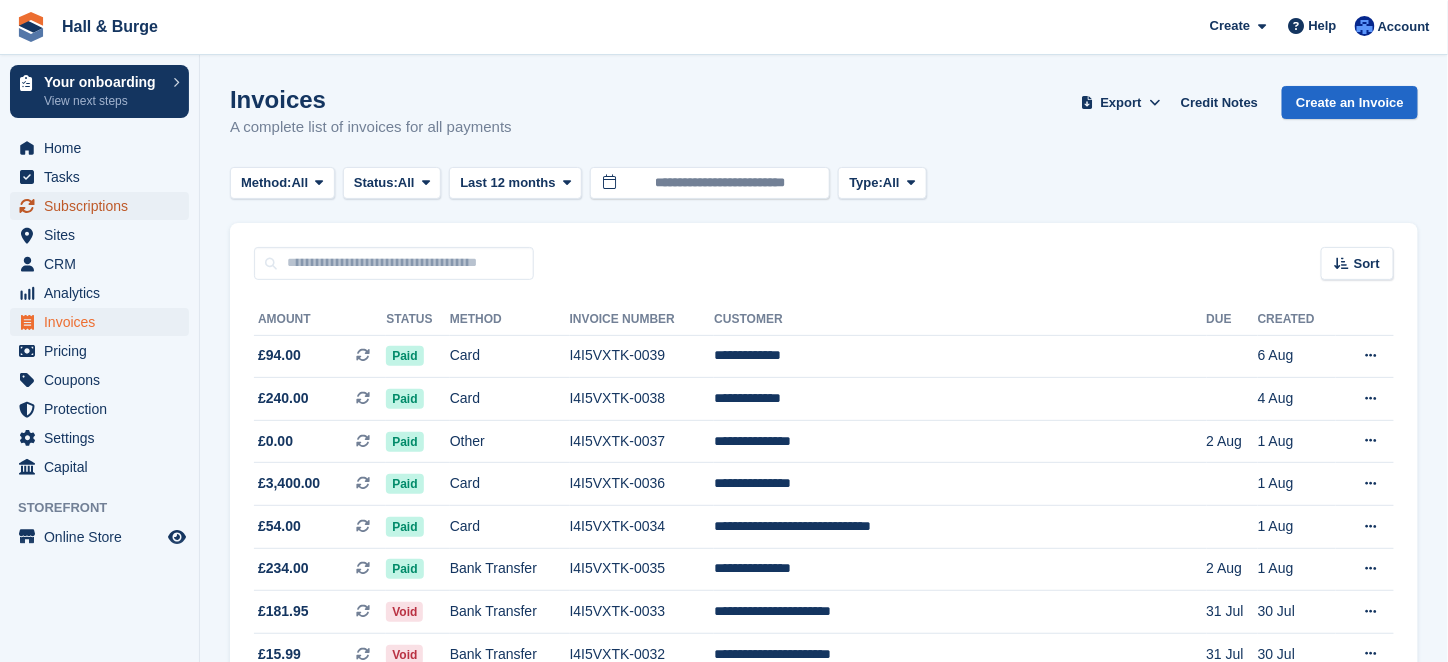 click on "Subscriptions" at bounding box center [104, 206] 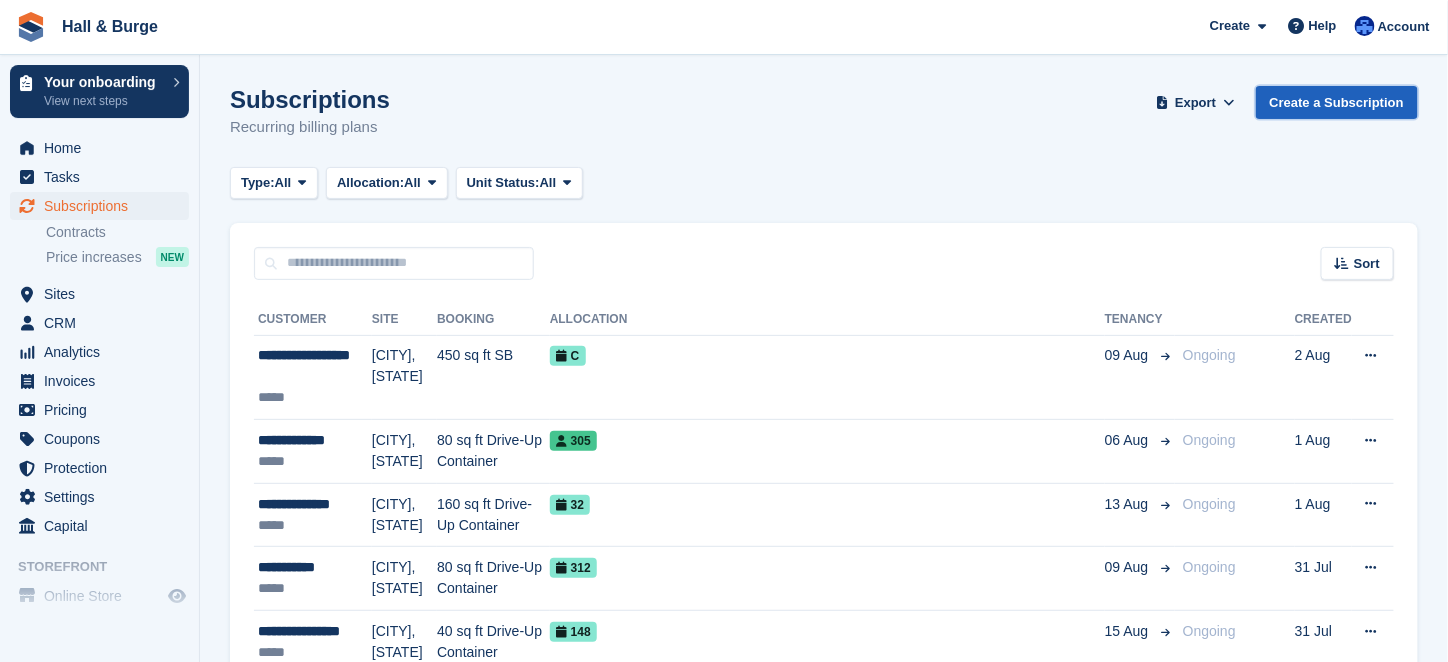 click on "Create a Subscription" at bounding box center (1337, 102) 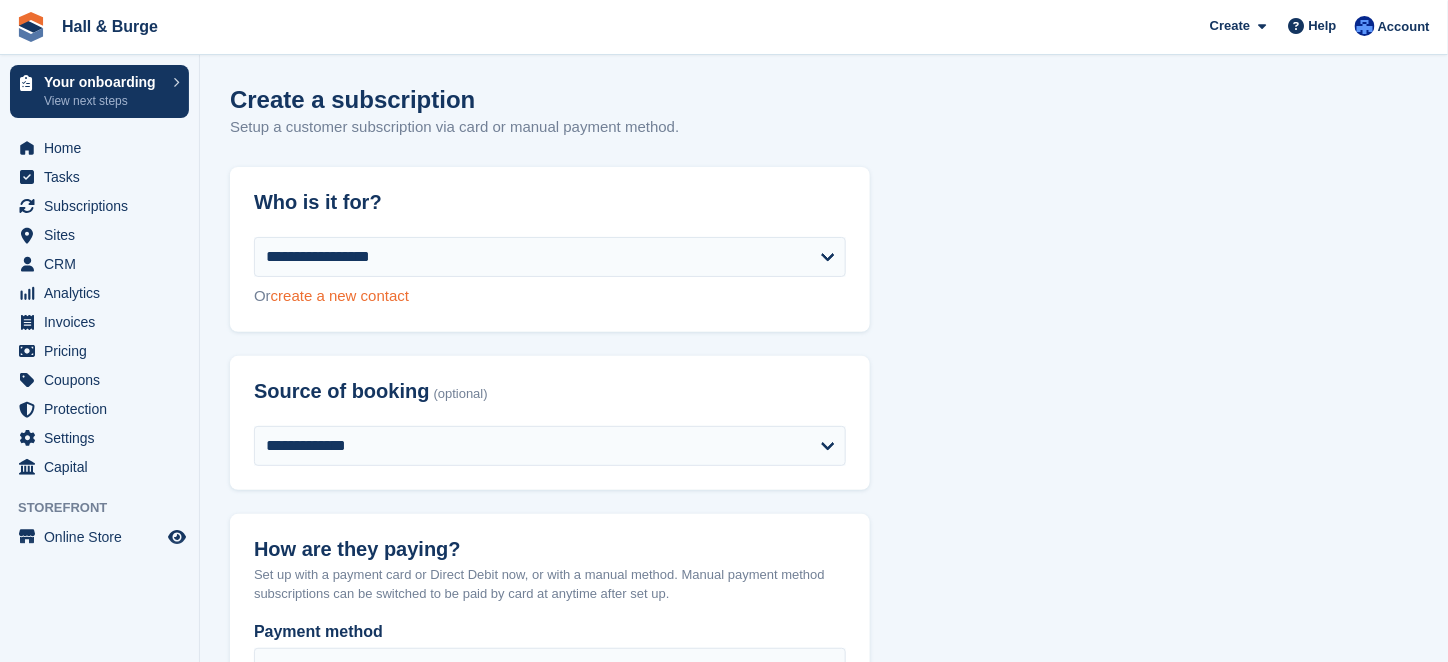 click on "create a new contact" at bounding box center (340, 295) 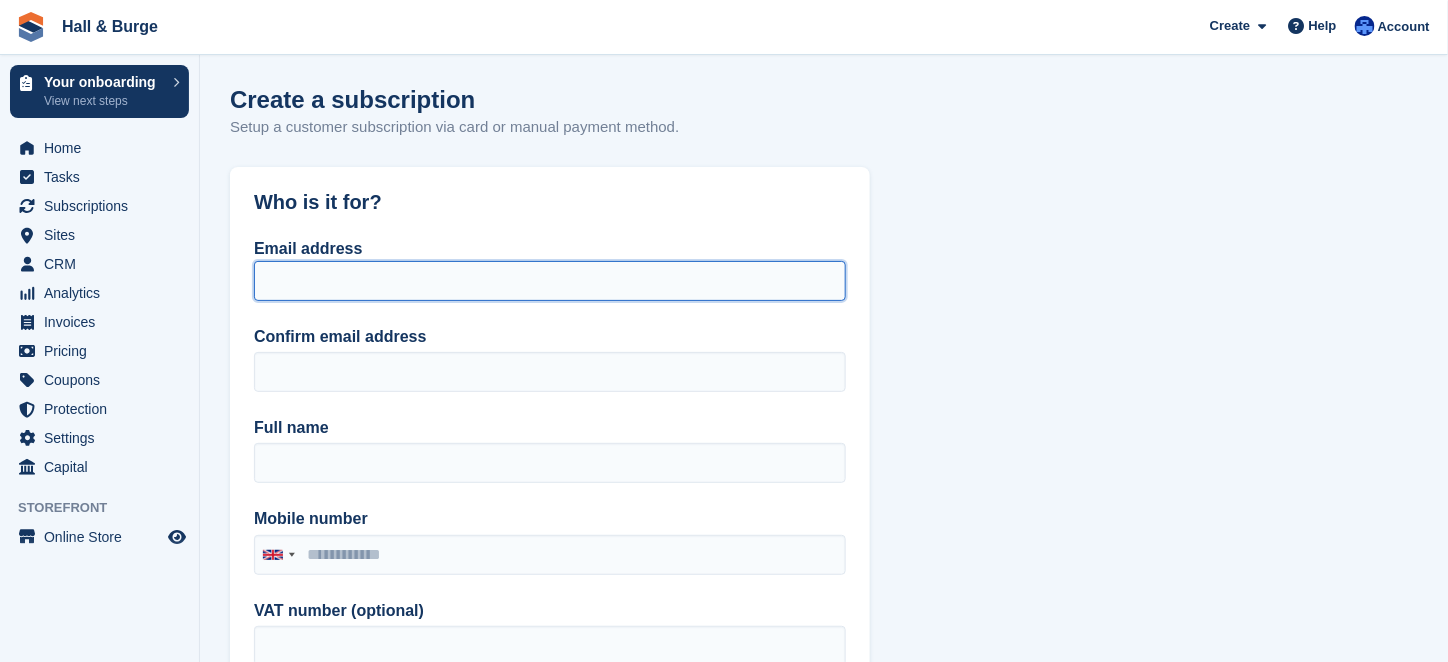 click on "Email address" at bounding box center (550, 281) 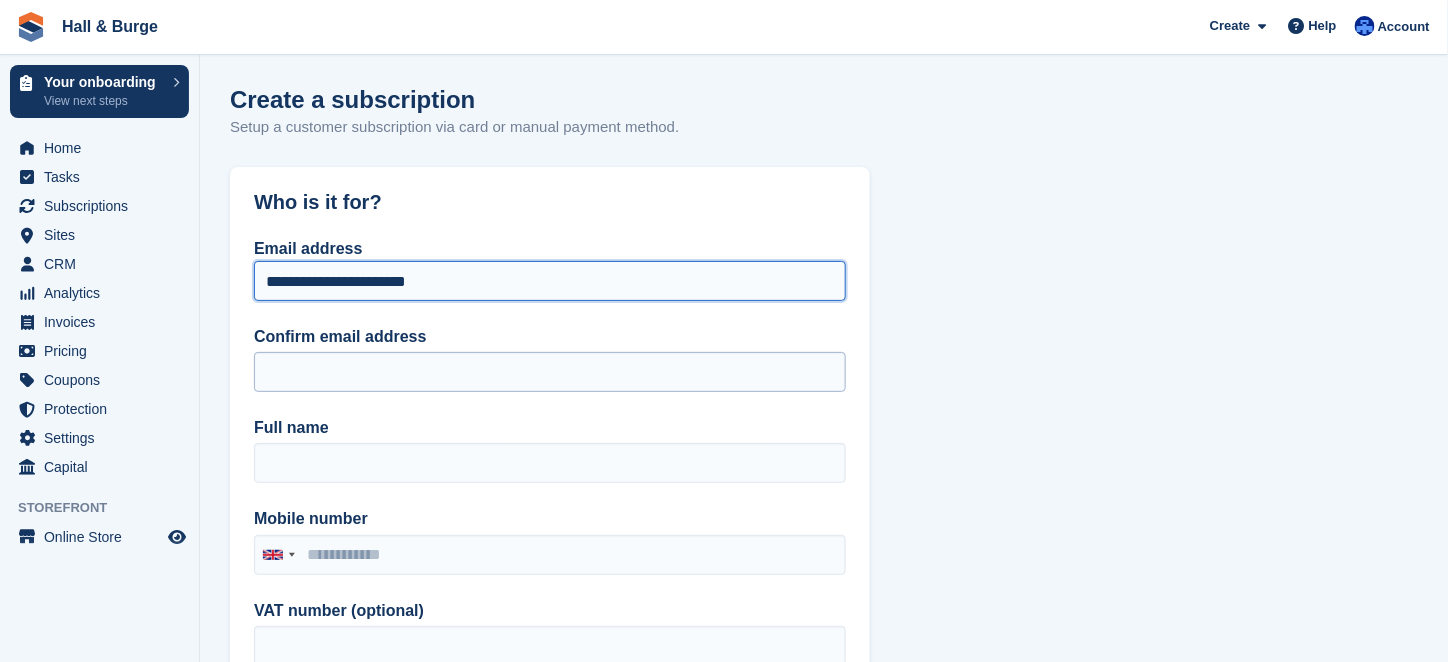 type on "**********" 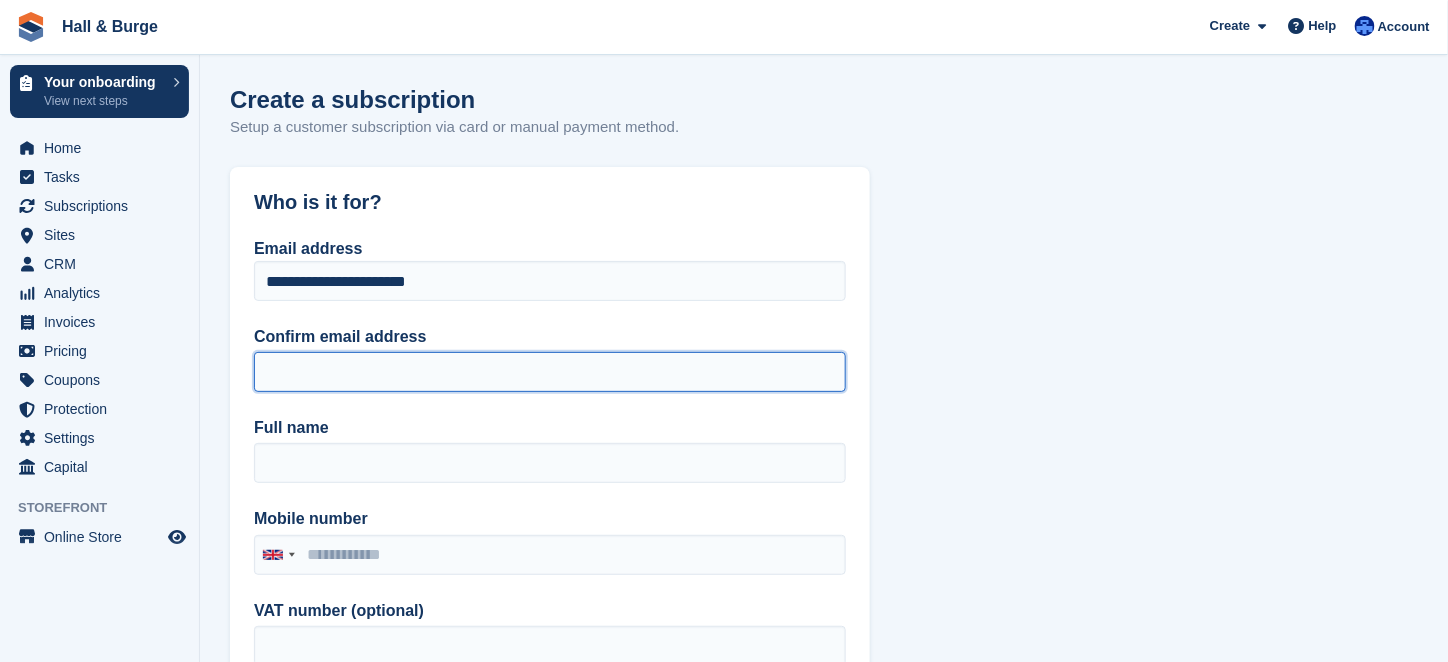 click on "Confirm email address" at bounding box center [550, 372] 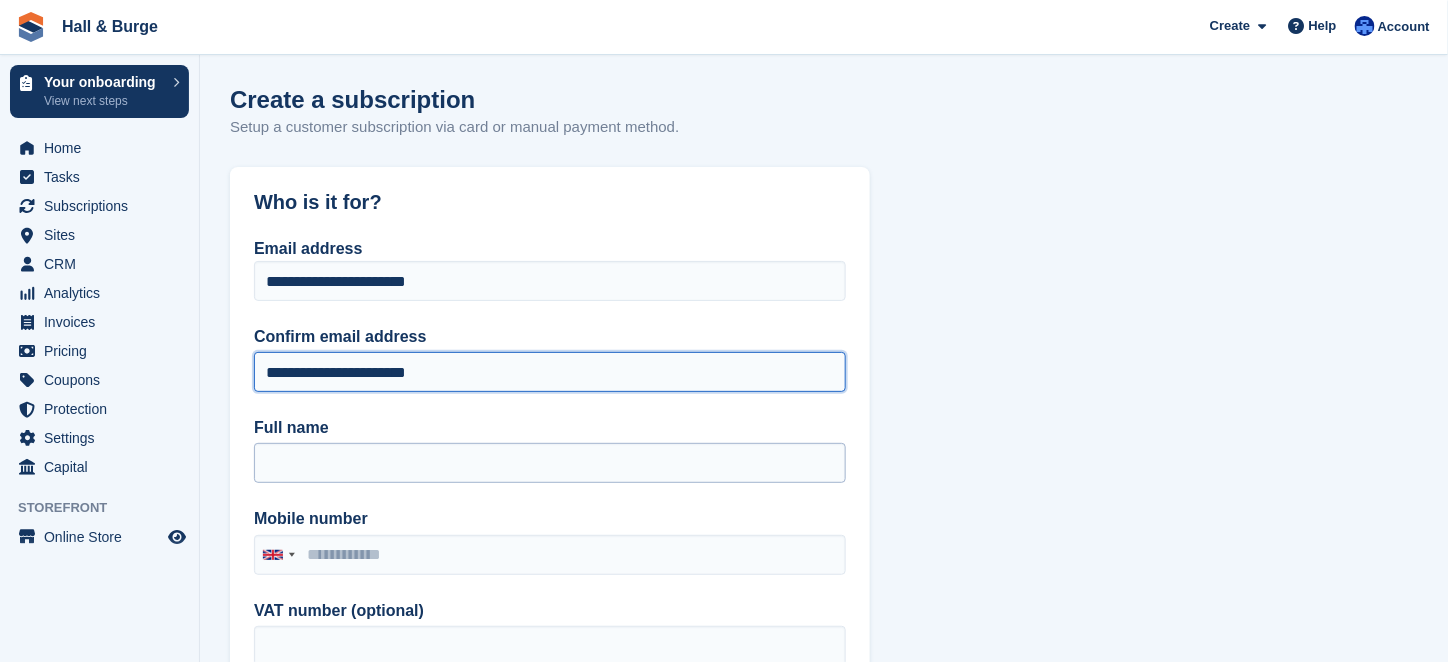 type on "**********" 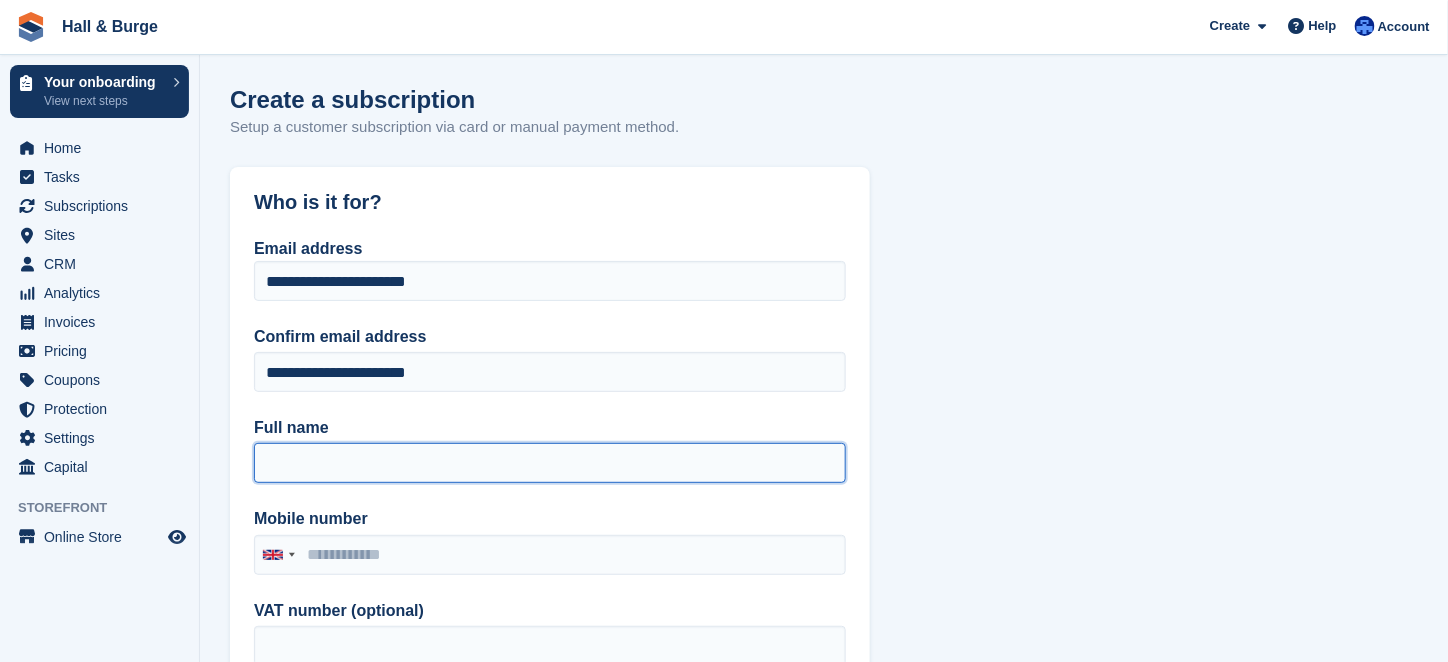 click on "Full name" at bounding box center [550, 463] 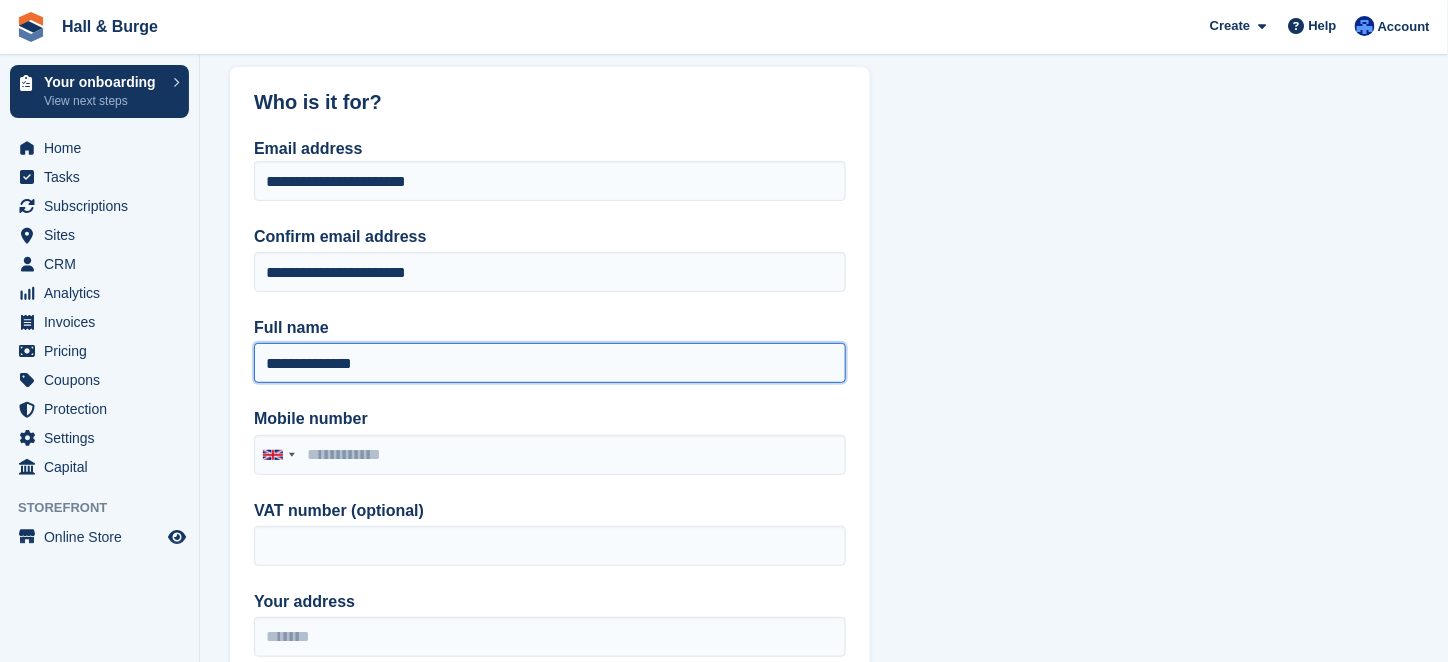 scroll, scrollTop: 200, scrollLeft: 0, axis: vertical 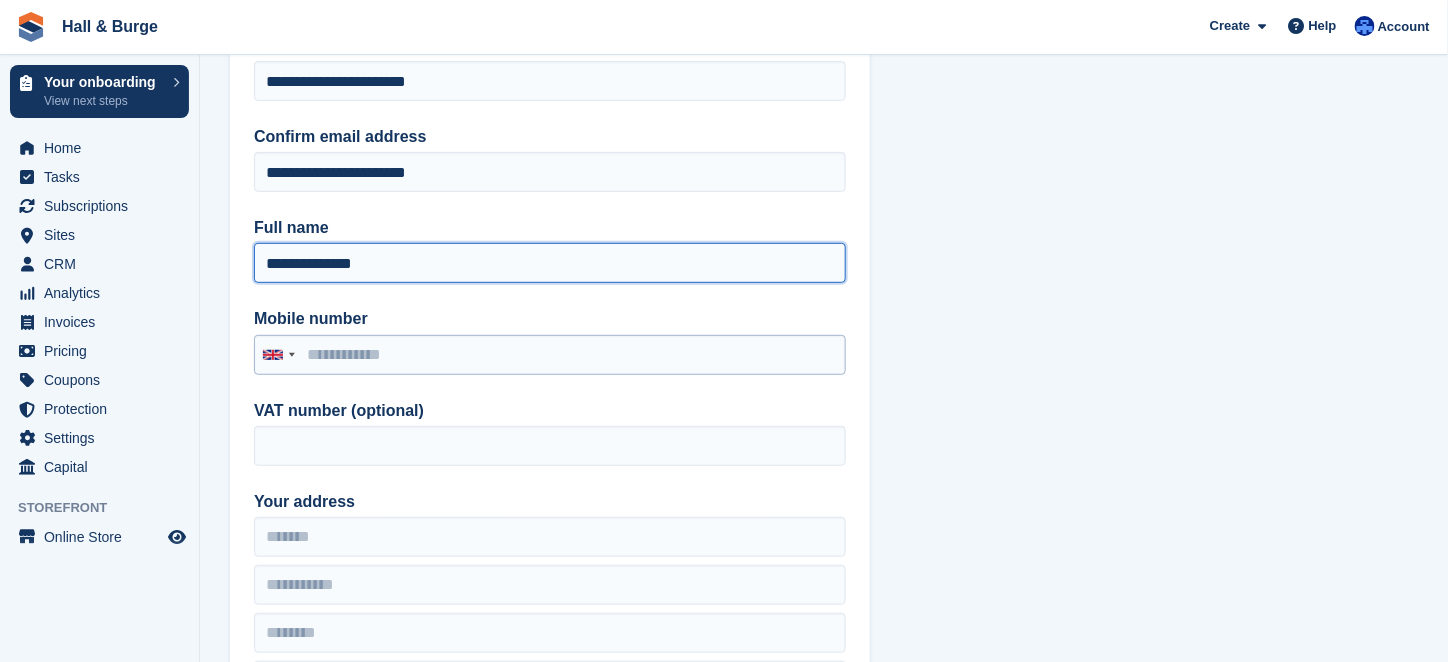 type on "**********" 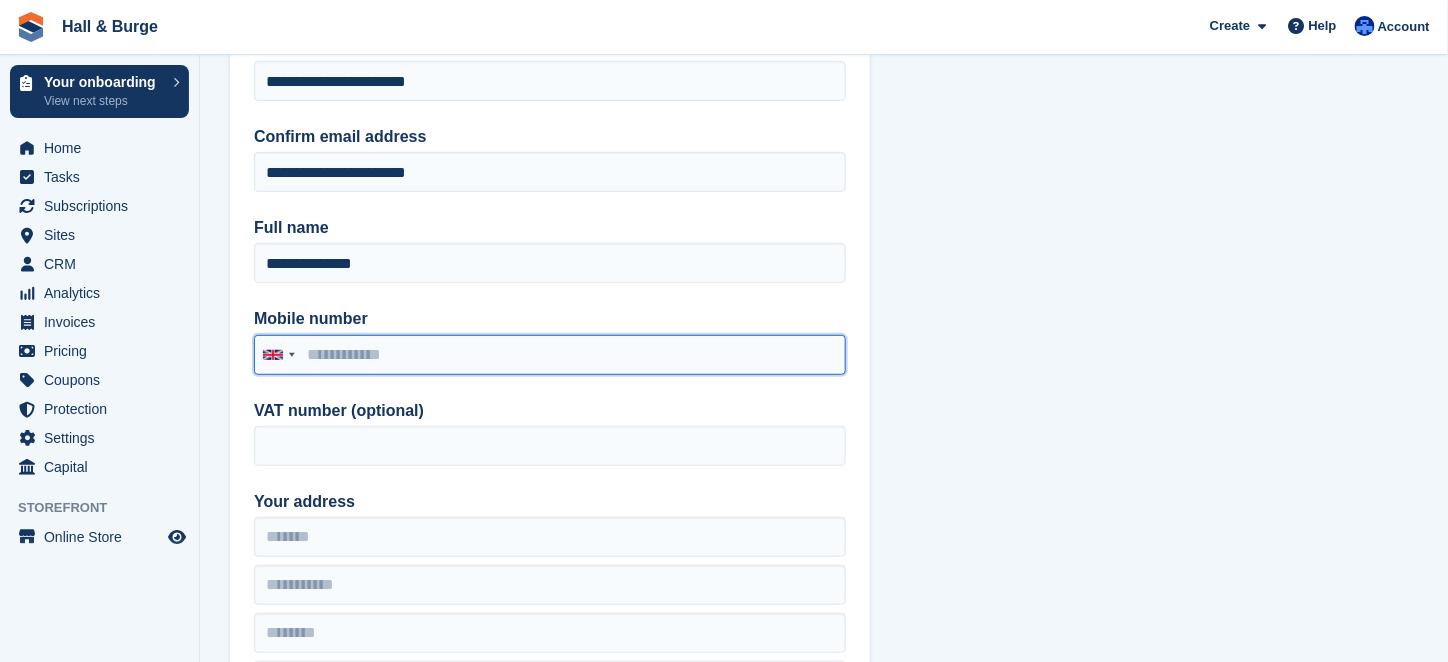 click on "Mobile number" at bounding box center [550, 355] 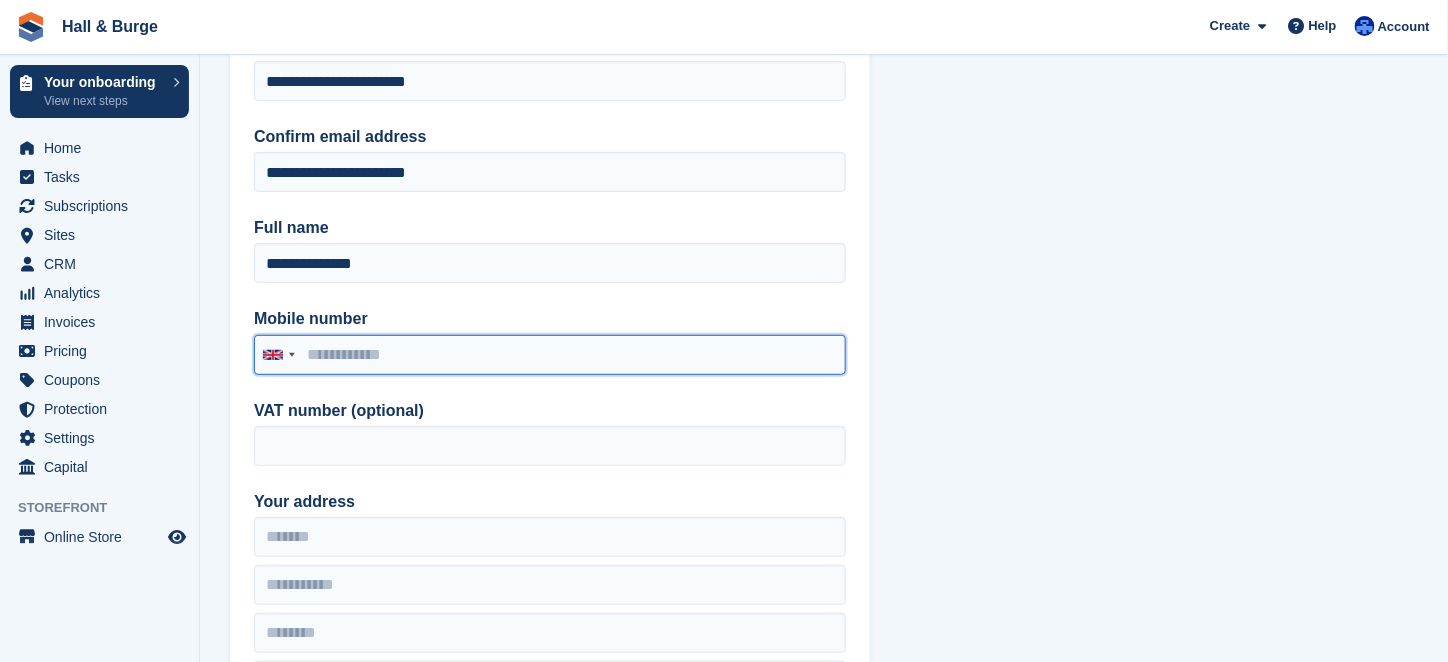 paste on "**********" 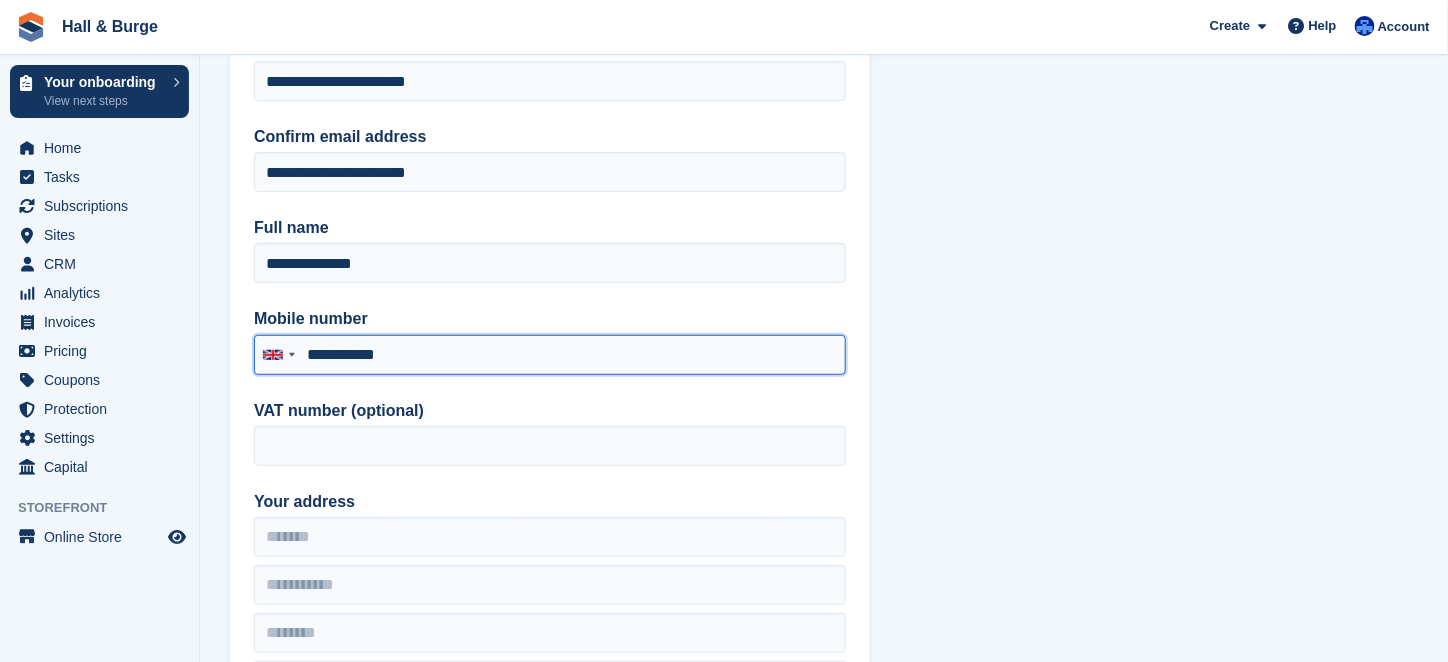 type on "**********" 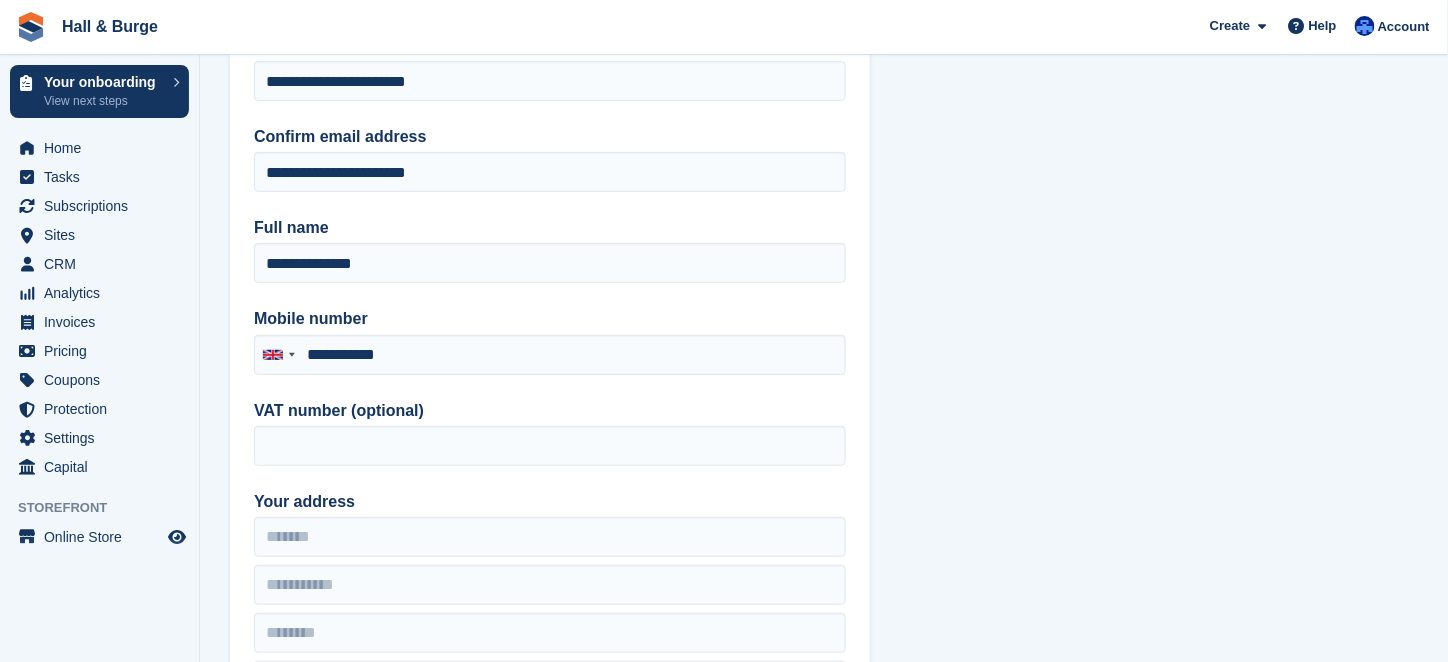 click on "Your address" at bounding box center (550, 502) 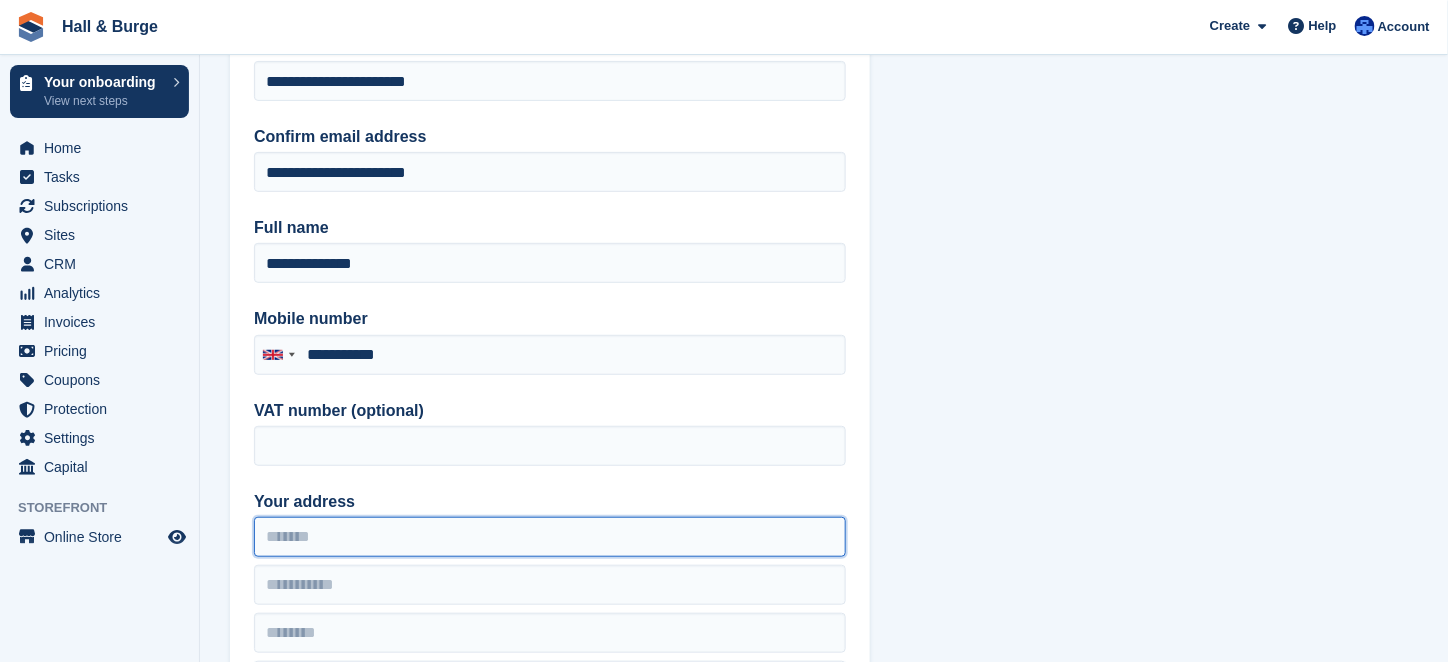 click on "Your address" at bounding box center [550, 537] 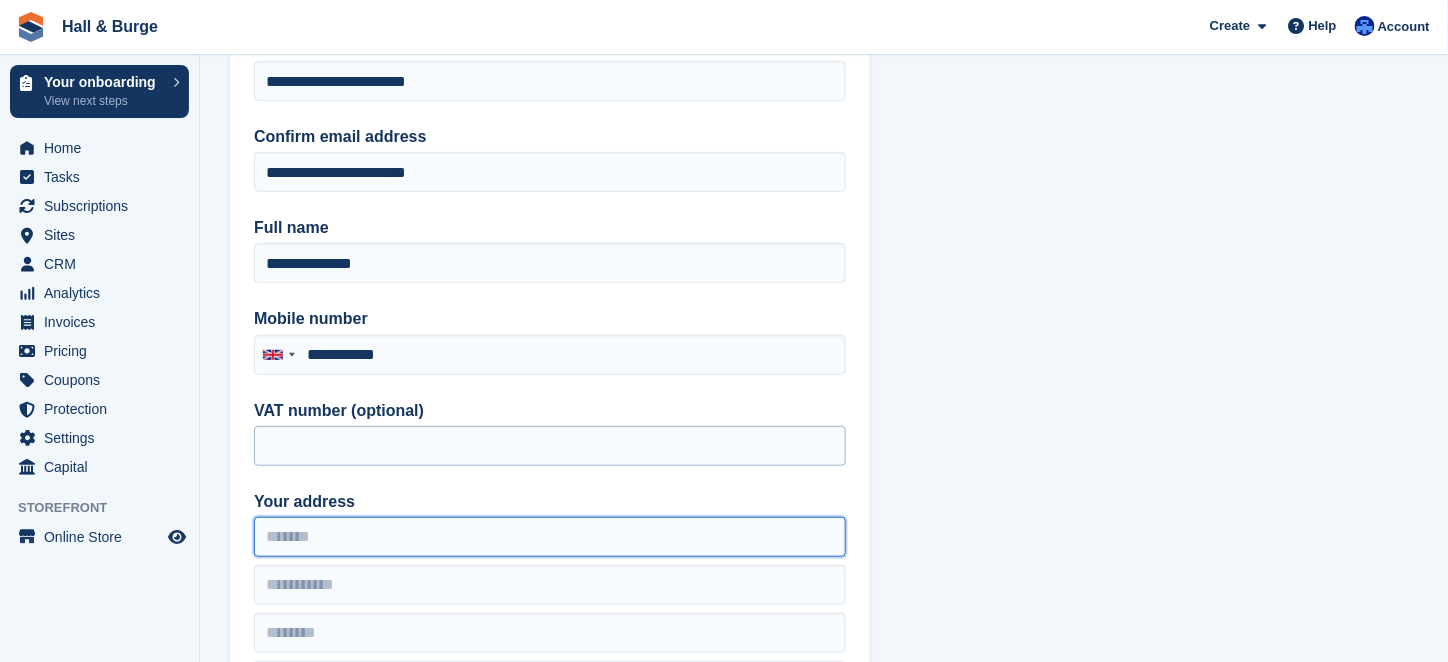 paste on "**********" 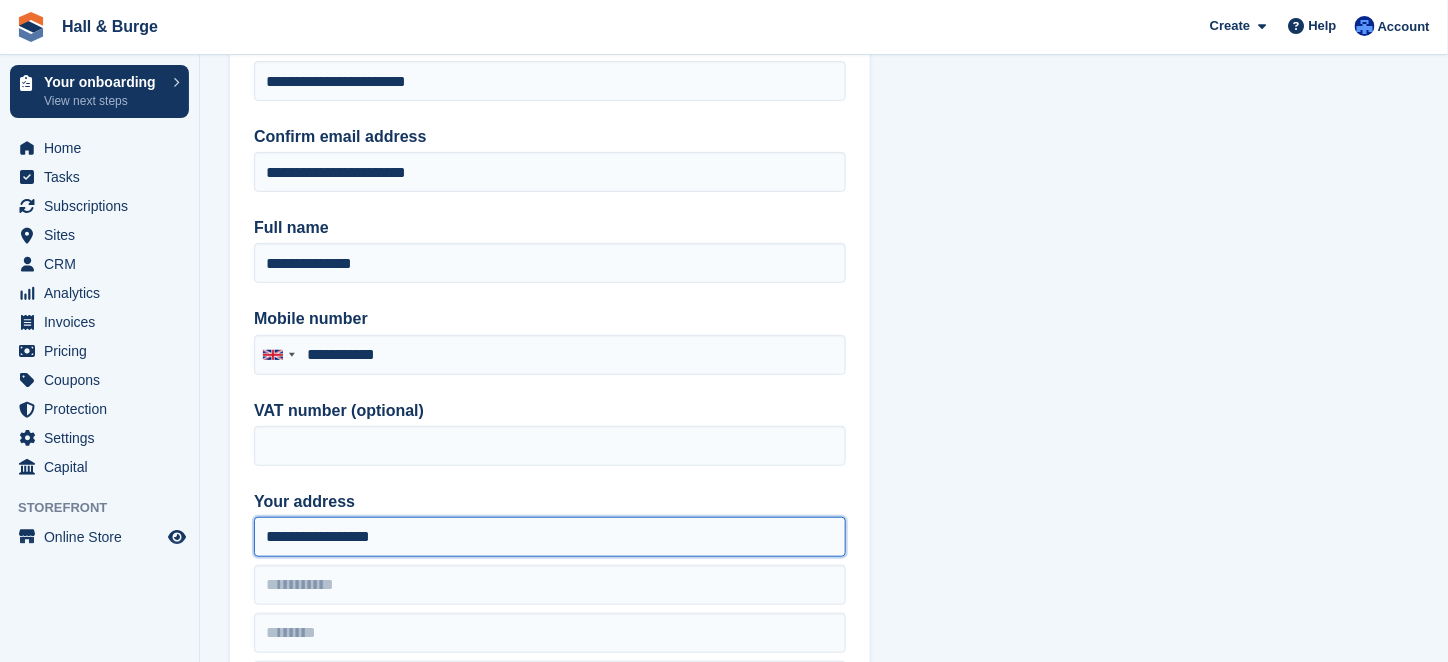 scroll, scrollTop: 400, scrollLeft: 0, axis: vertical 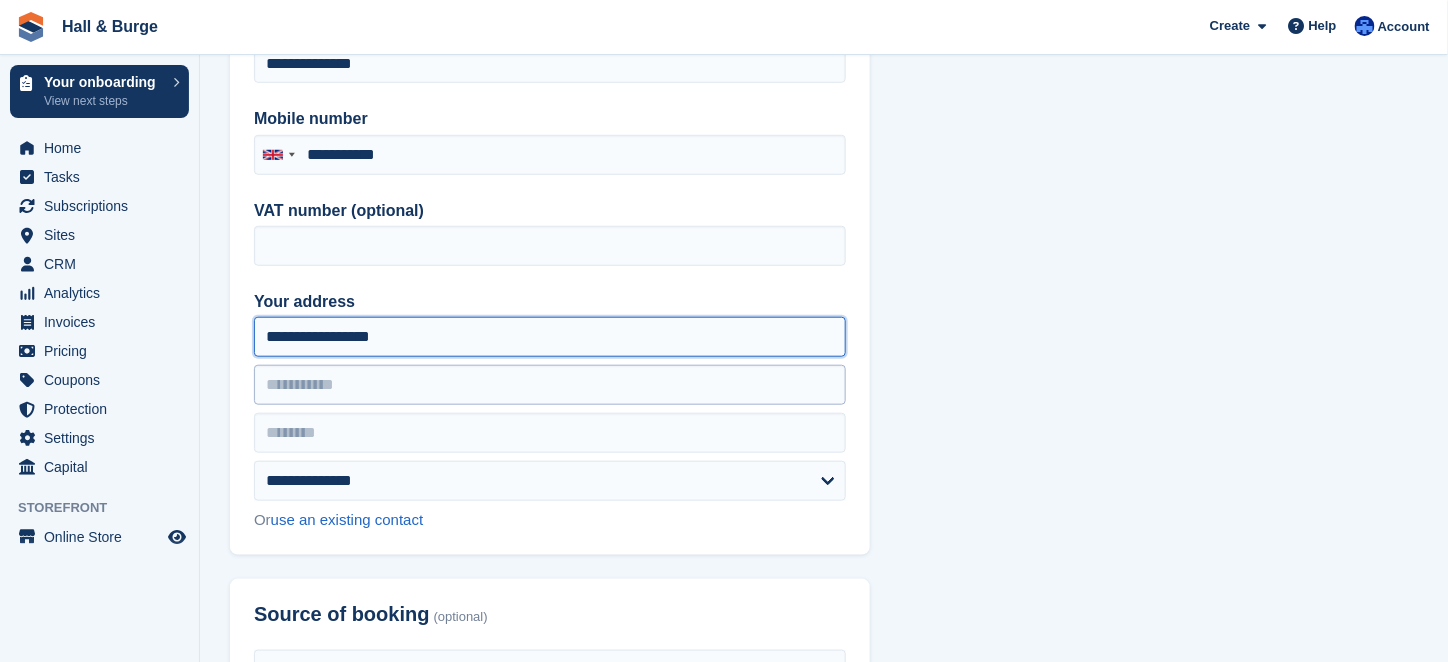 type on "**********" 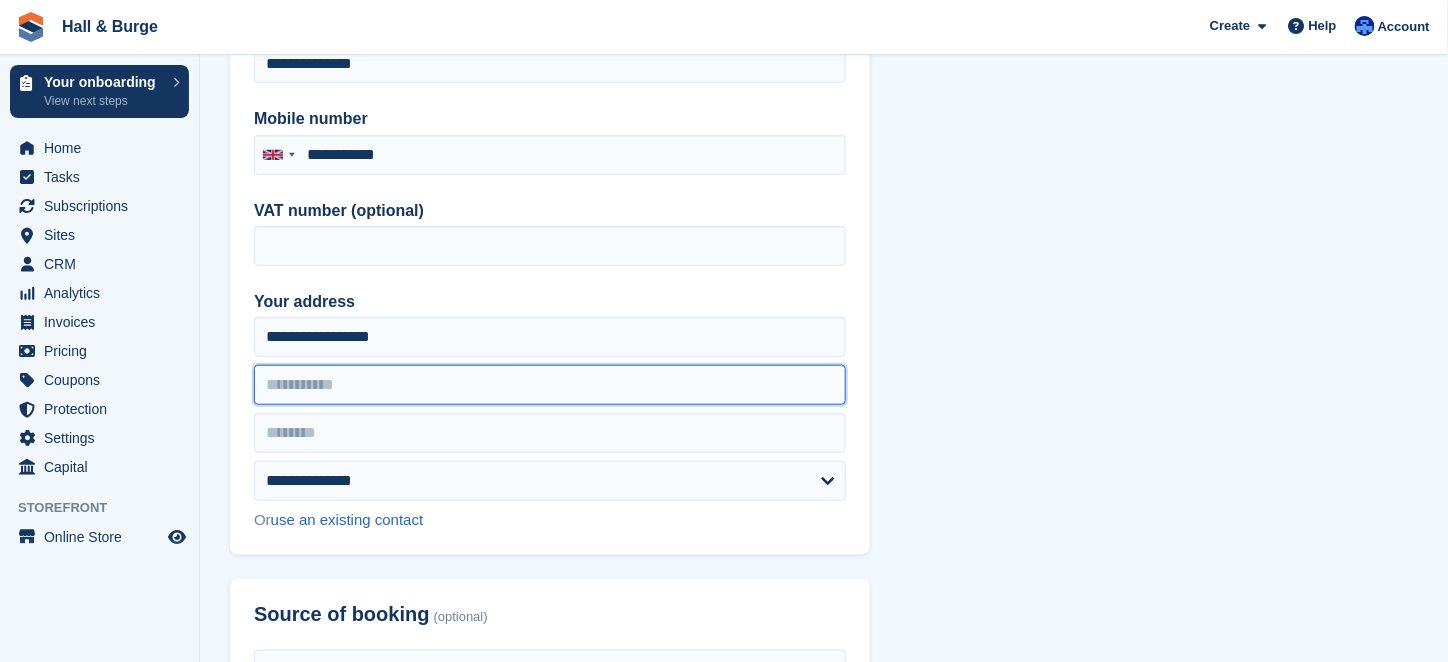 click at bounding box center (550, 385) 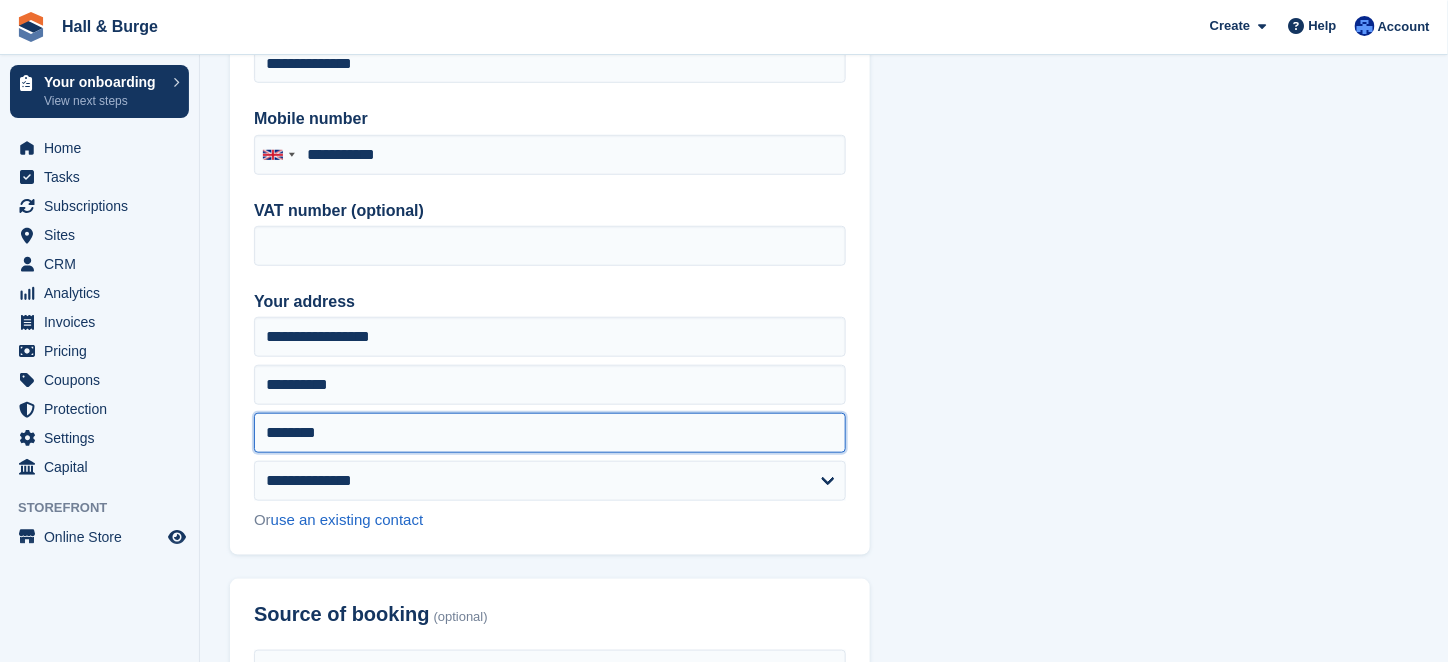 drag, startPoint x: 425, startPoint y: 423, endPoint x: 192, endPoint y: 417, distance: 233.07724 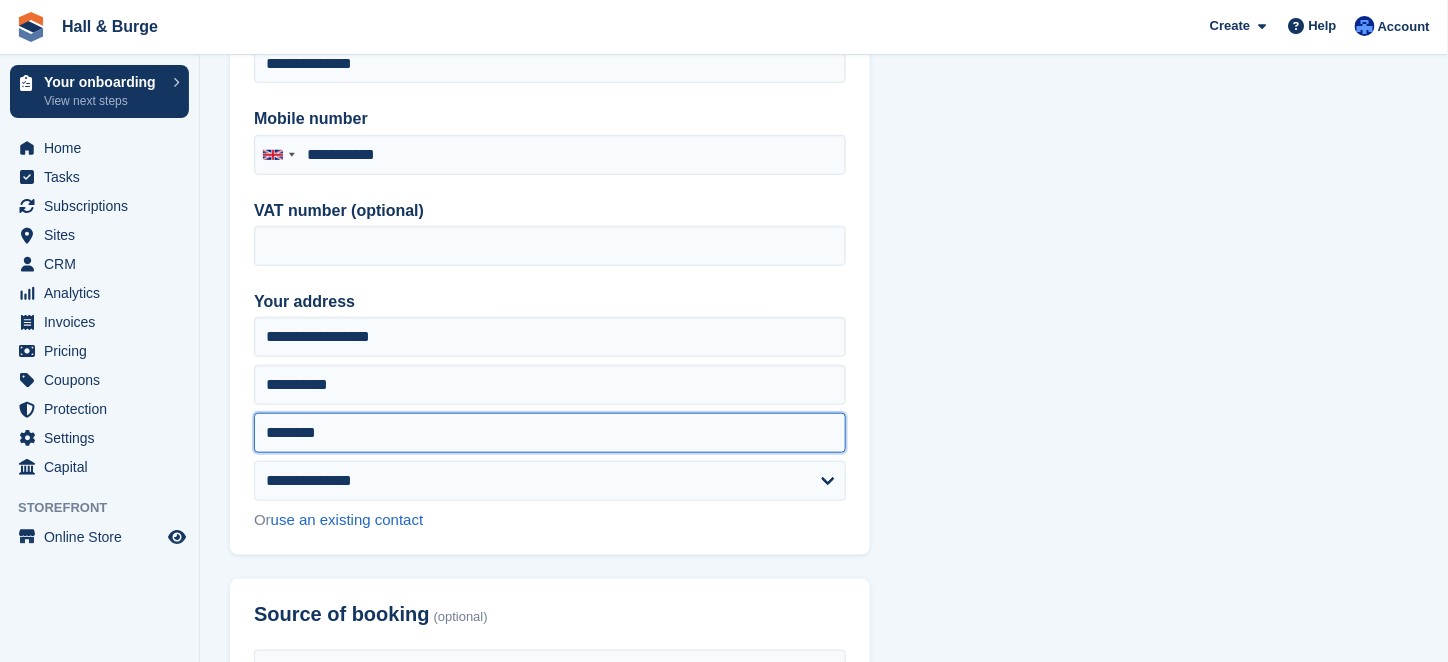 paste 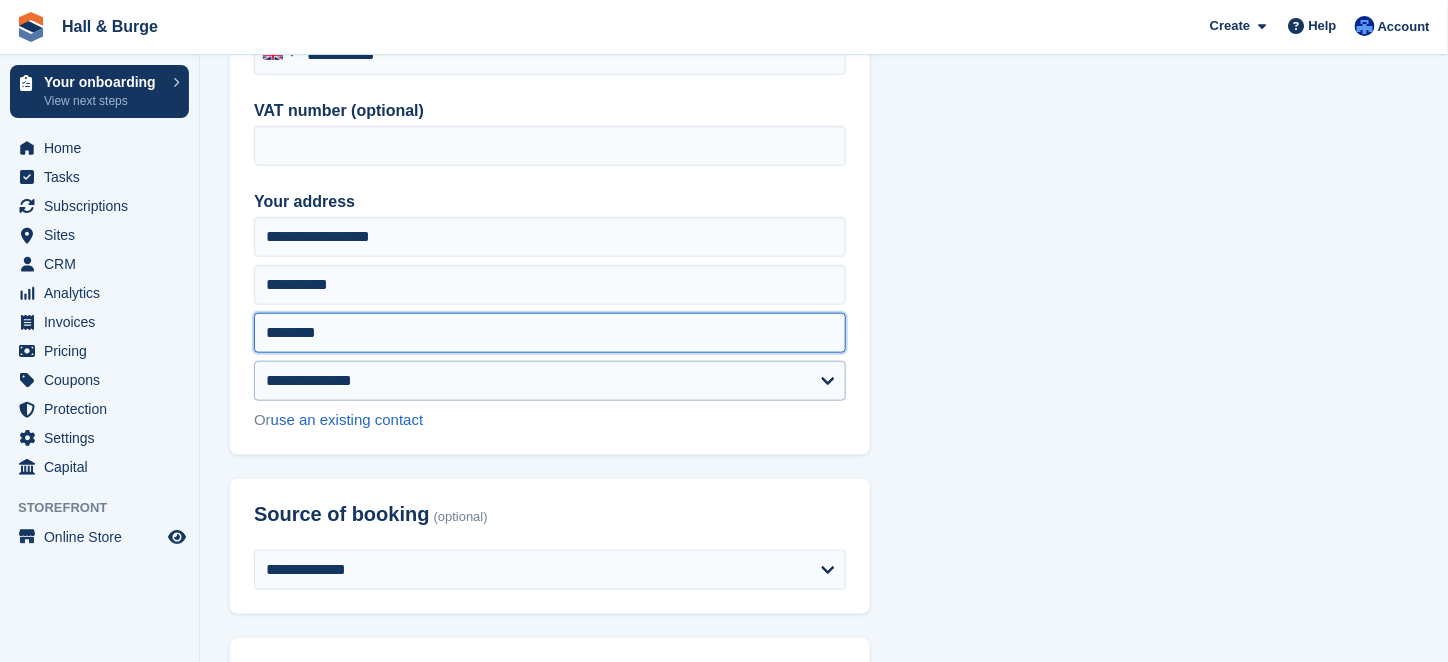 scroll, scrollTop: 600, scrollLeft: 0, axis: vertical 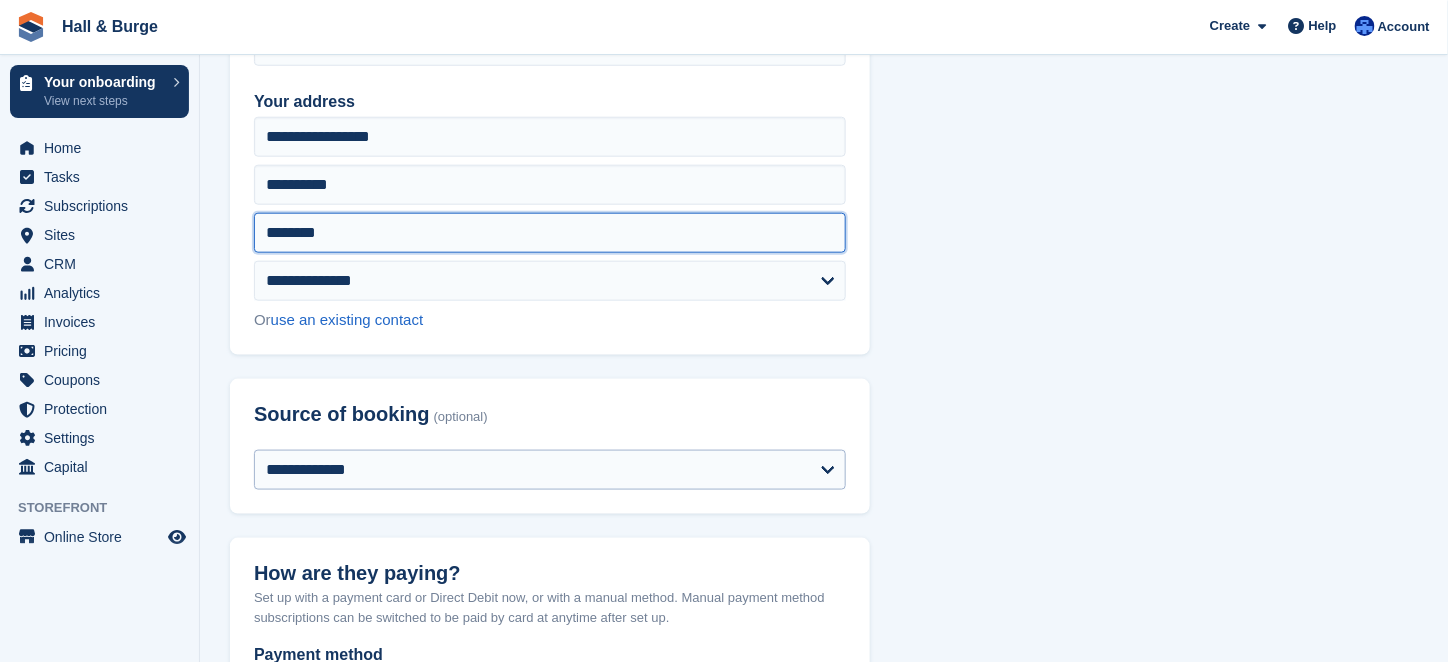 type on "********" 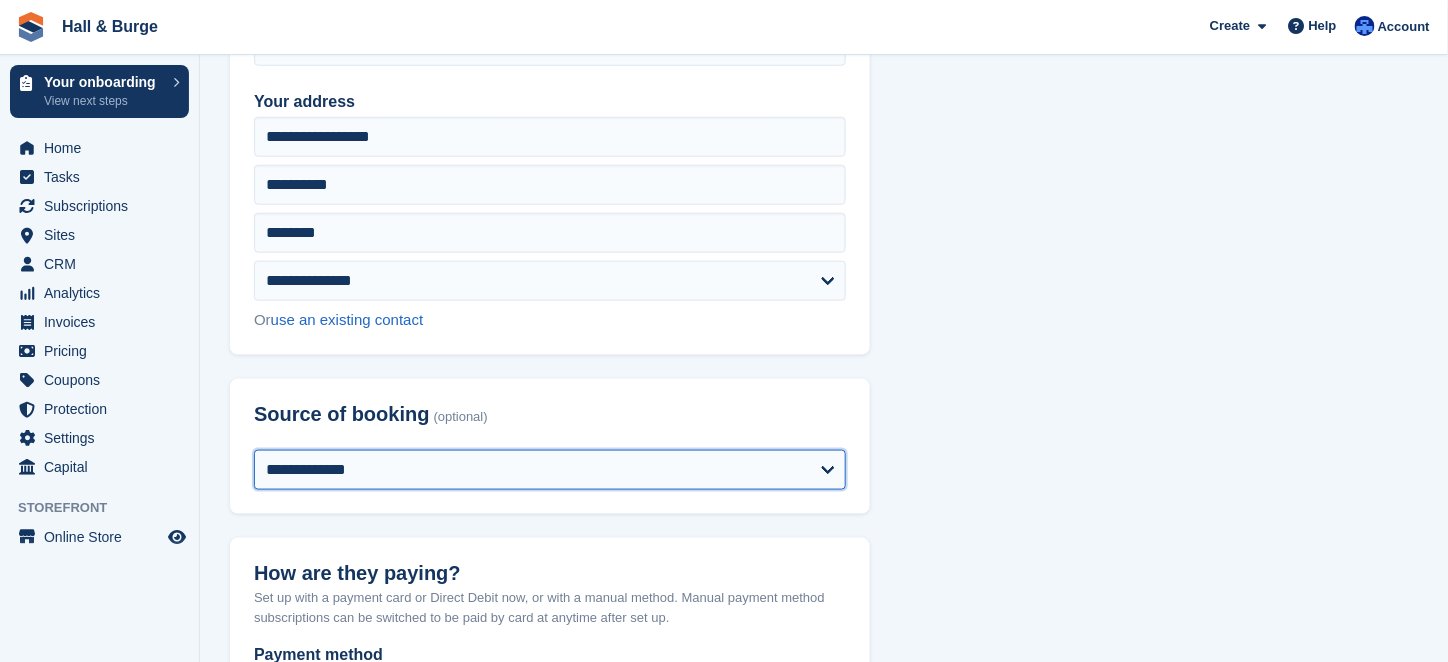 click on "**********" at bounding box center (550, 470) 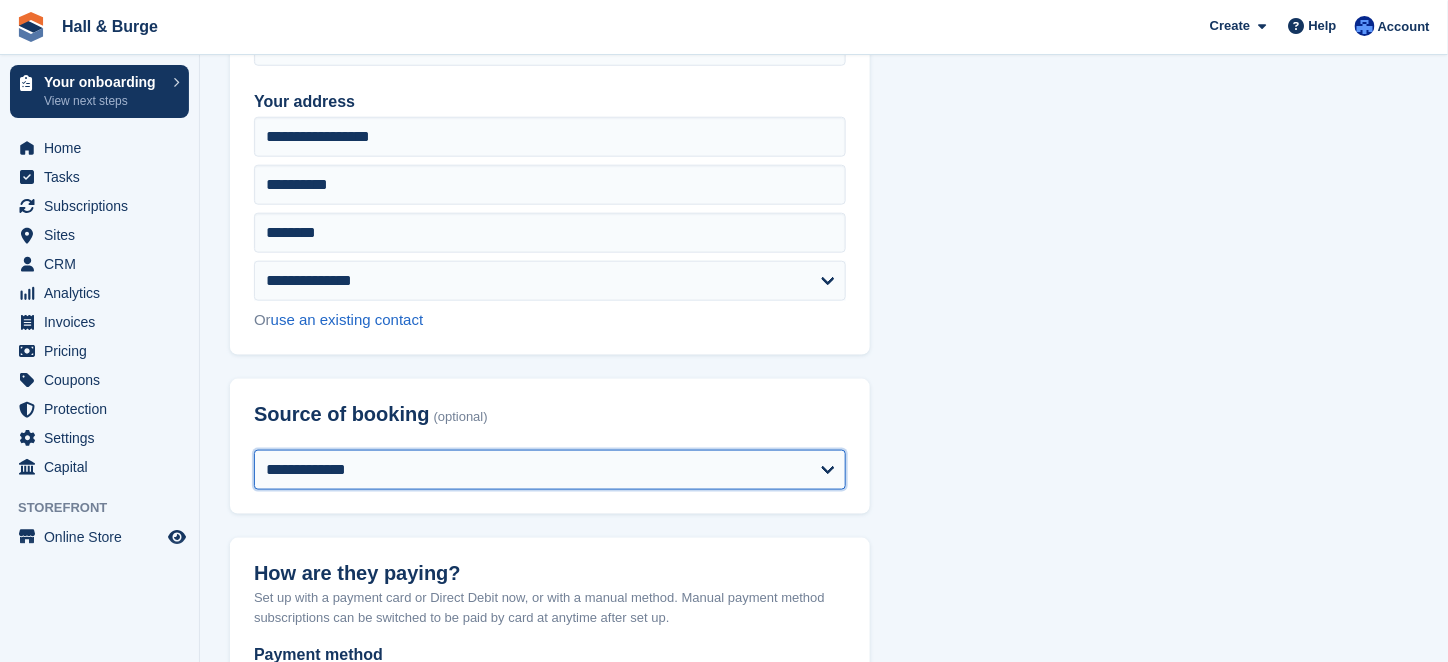 select on "*****" 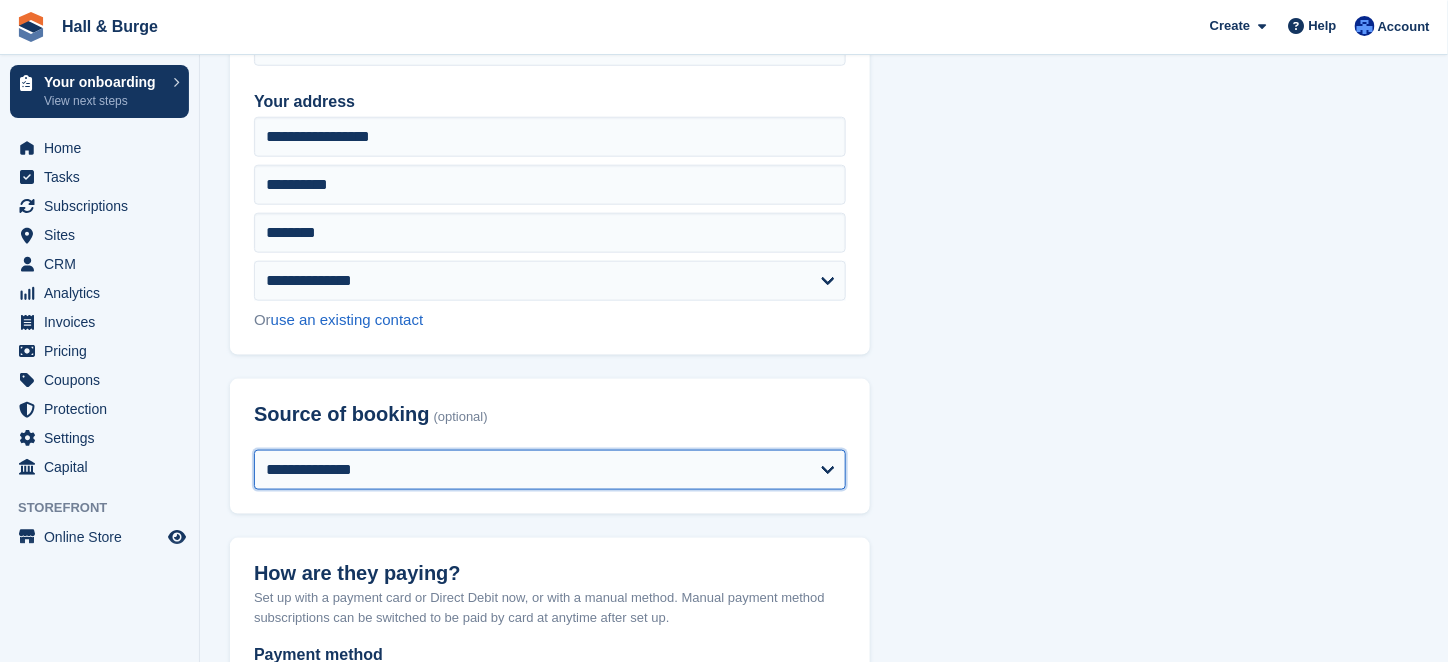 click on "**********" at bounding box center [550, 470] 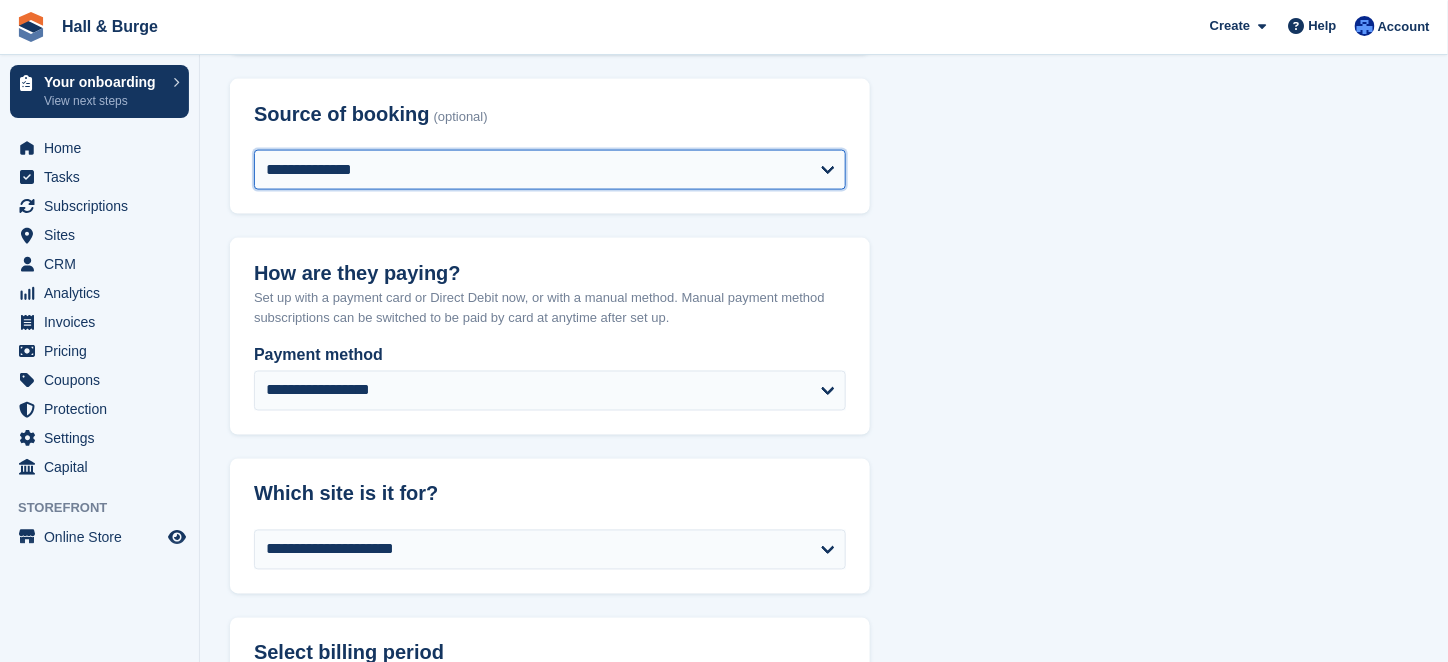 scroll, scrollTop: 1000, scrollLeft: 0, axis: vertical 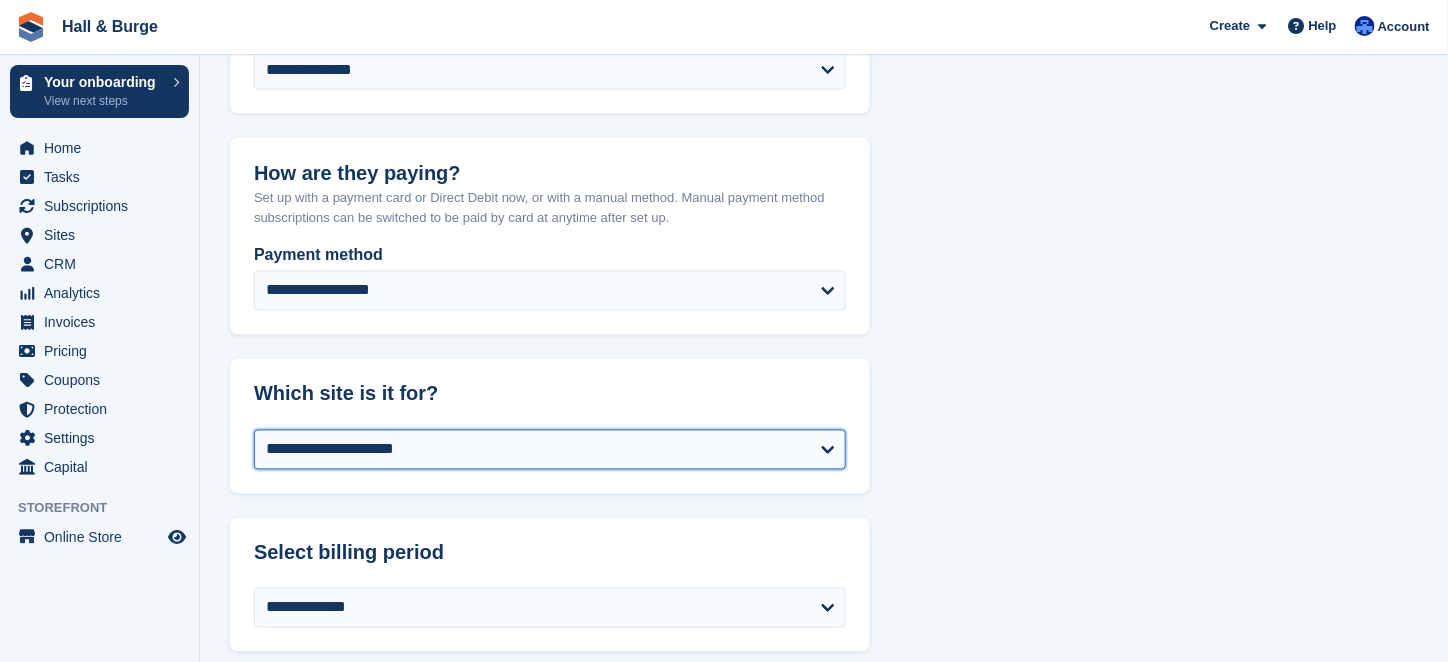 click on "**********" at bounding box center (550, 450) 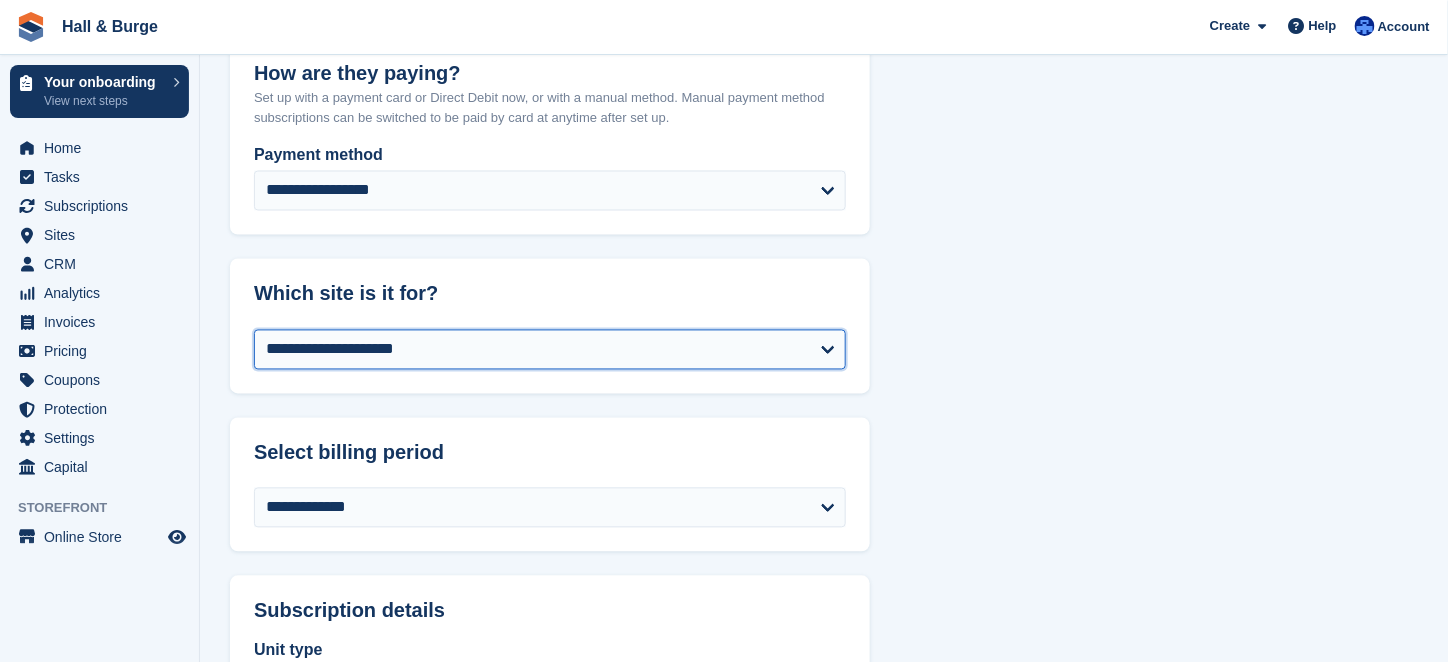 scroll, scrollTop: 1200, scrollLeft: 0, axis: vertical 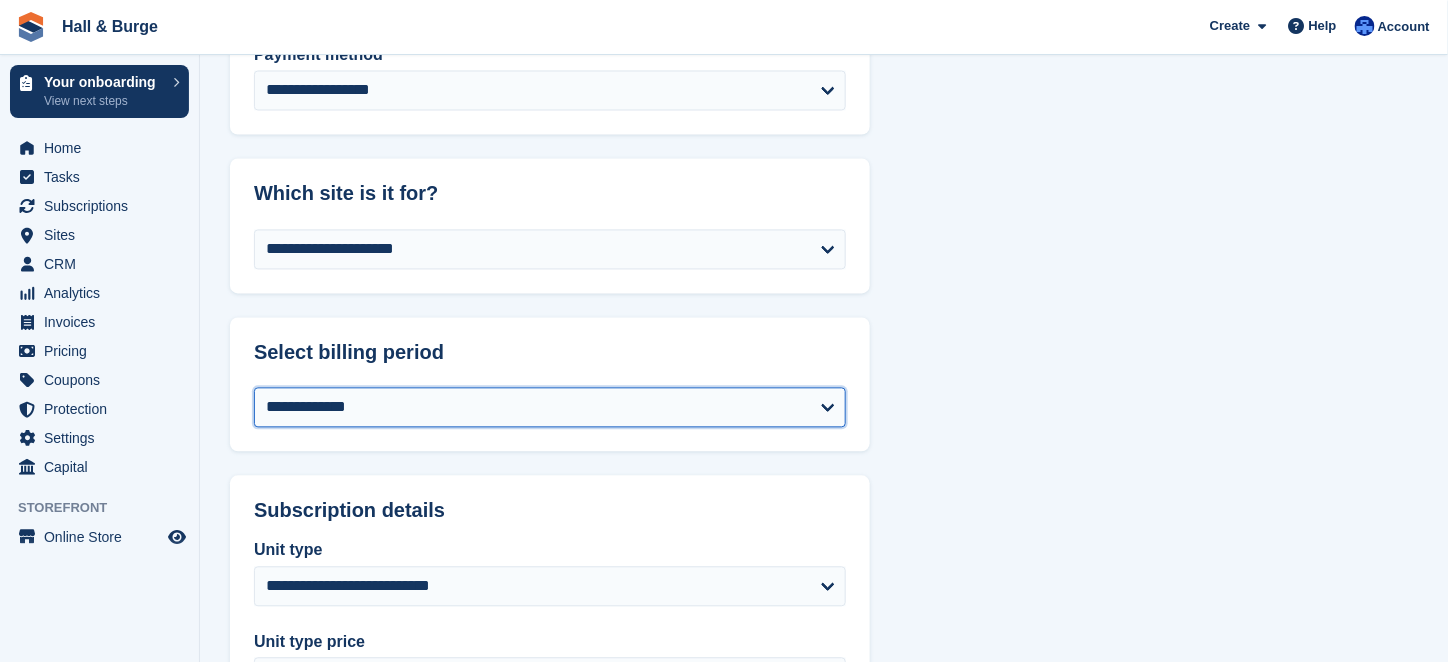 click on "**********" at bounding box center (550, 408) 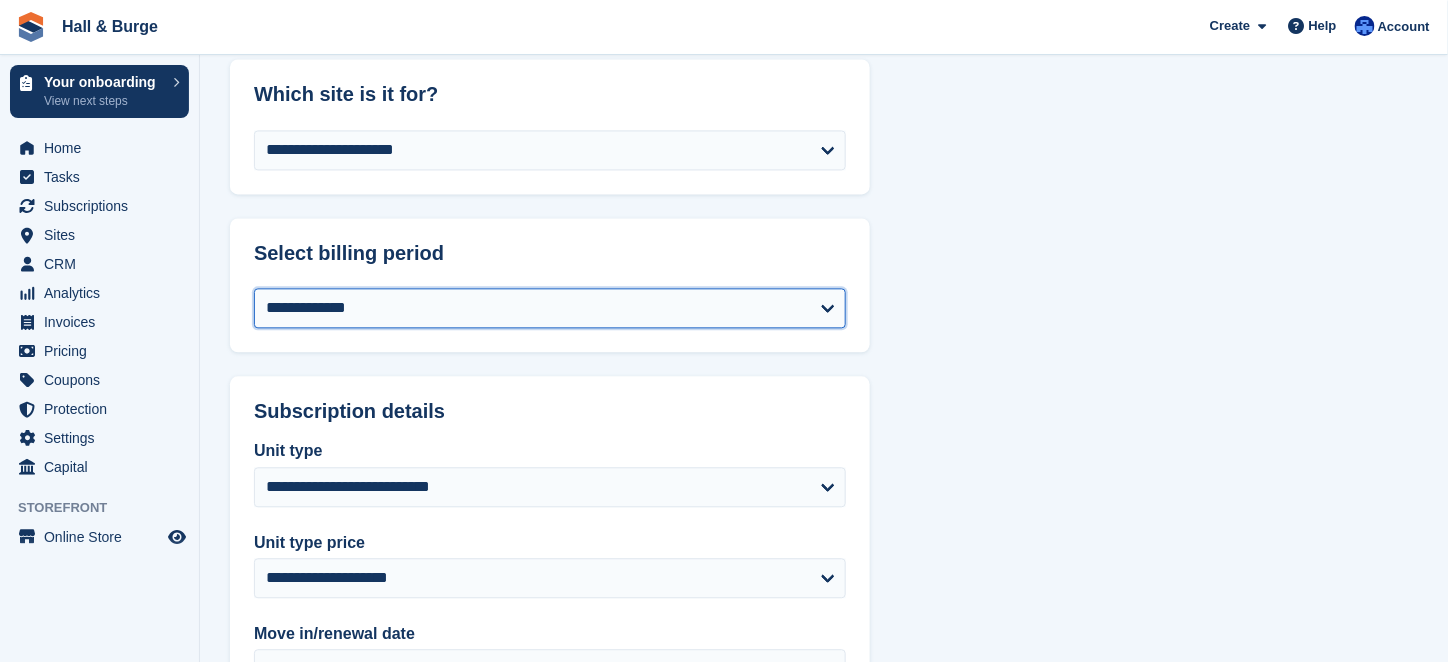 scroll, scrollTop: 1400, scrollLeft: 0, axis: vertical 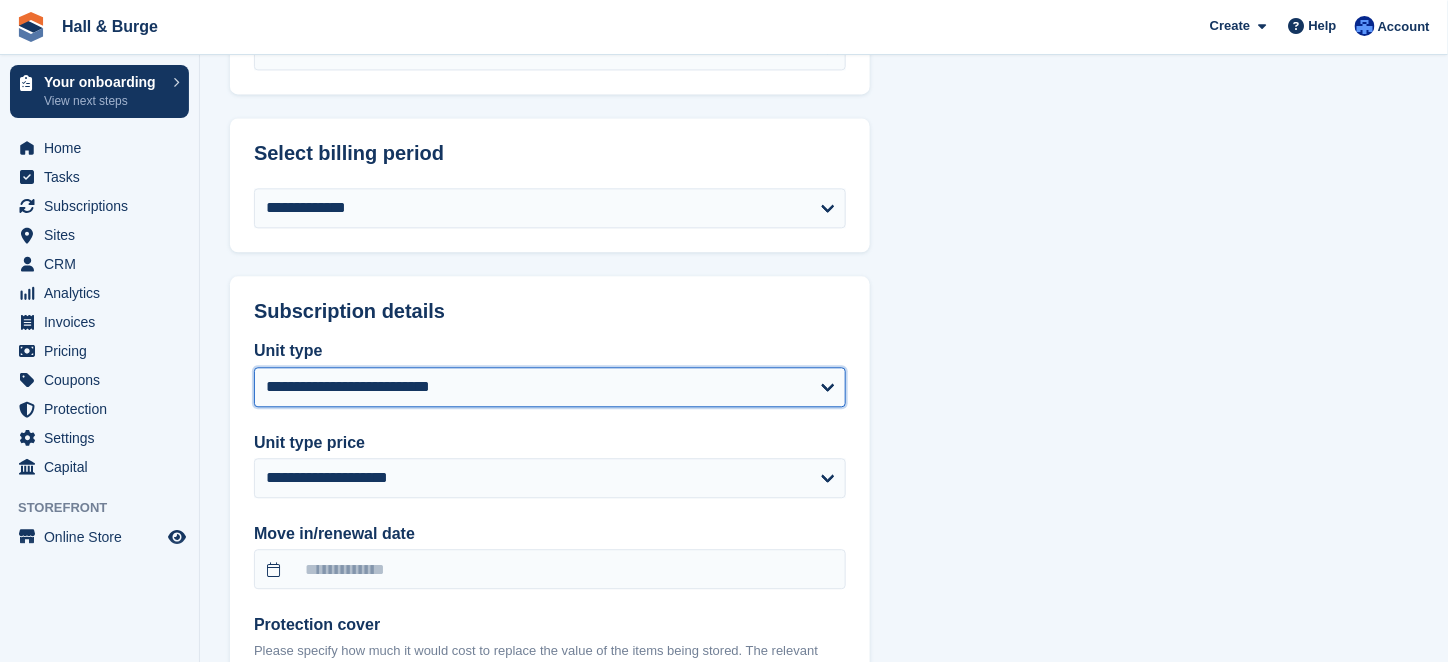 click on "**********" at bounding box center [550, 387] 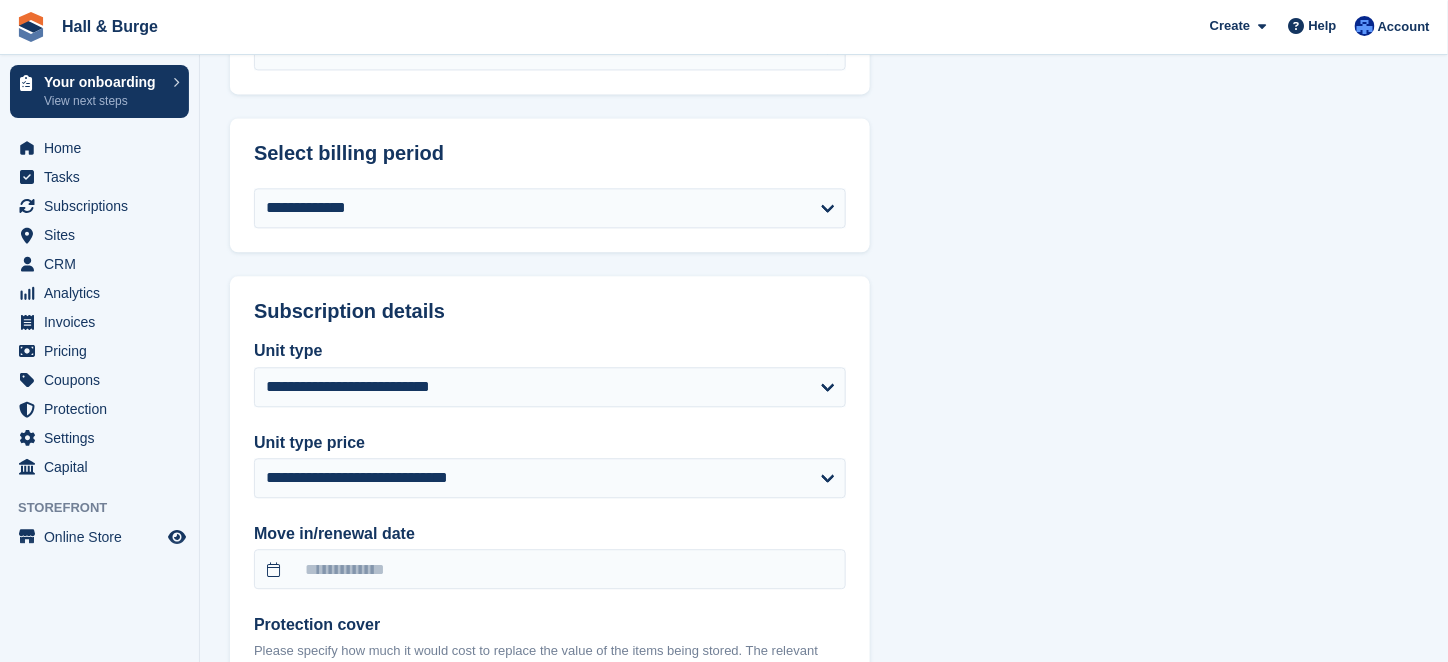 drag, startPoint x: 948, startPoint y: 496, endPoint x: 902, endPoint y: 492, distance: 46.173584 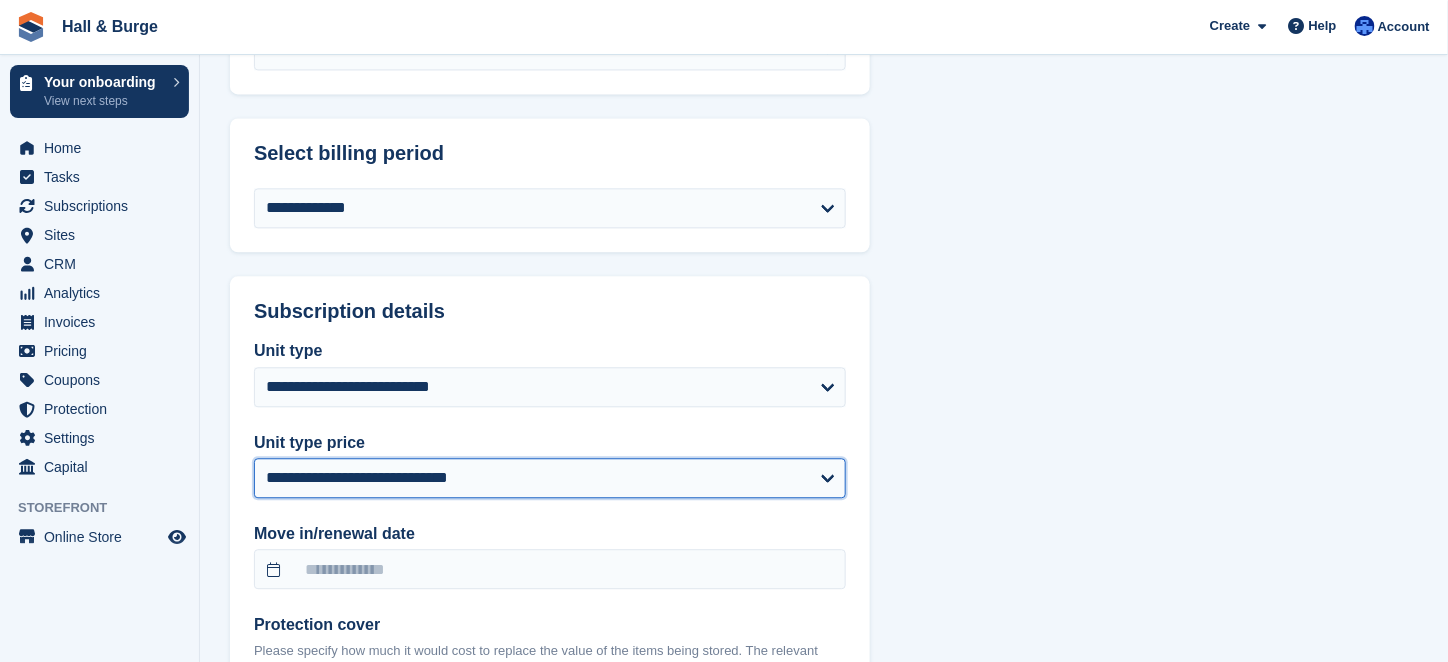 click on "**********" at bounding box center (550, 478) 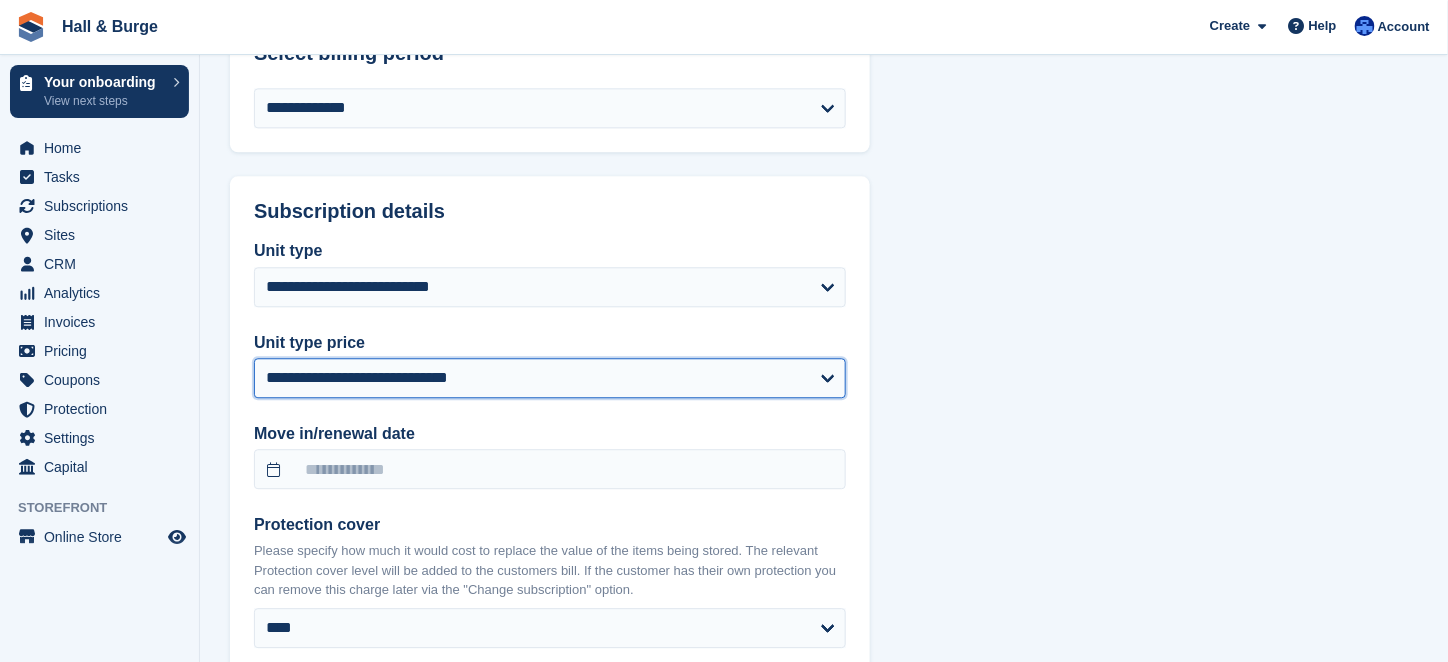 click on "**********" at bounding box center [550, 378] 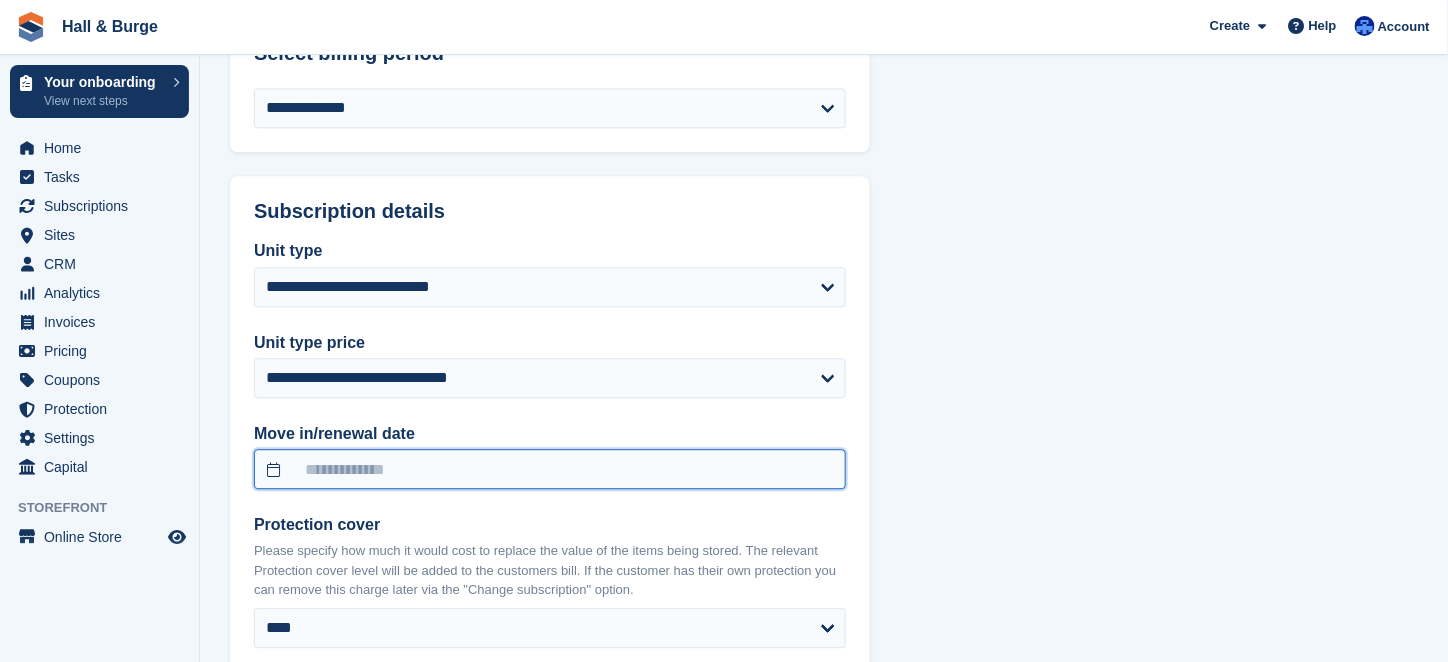 click at bounding box center (550, 469) 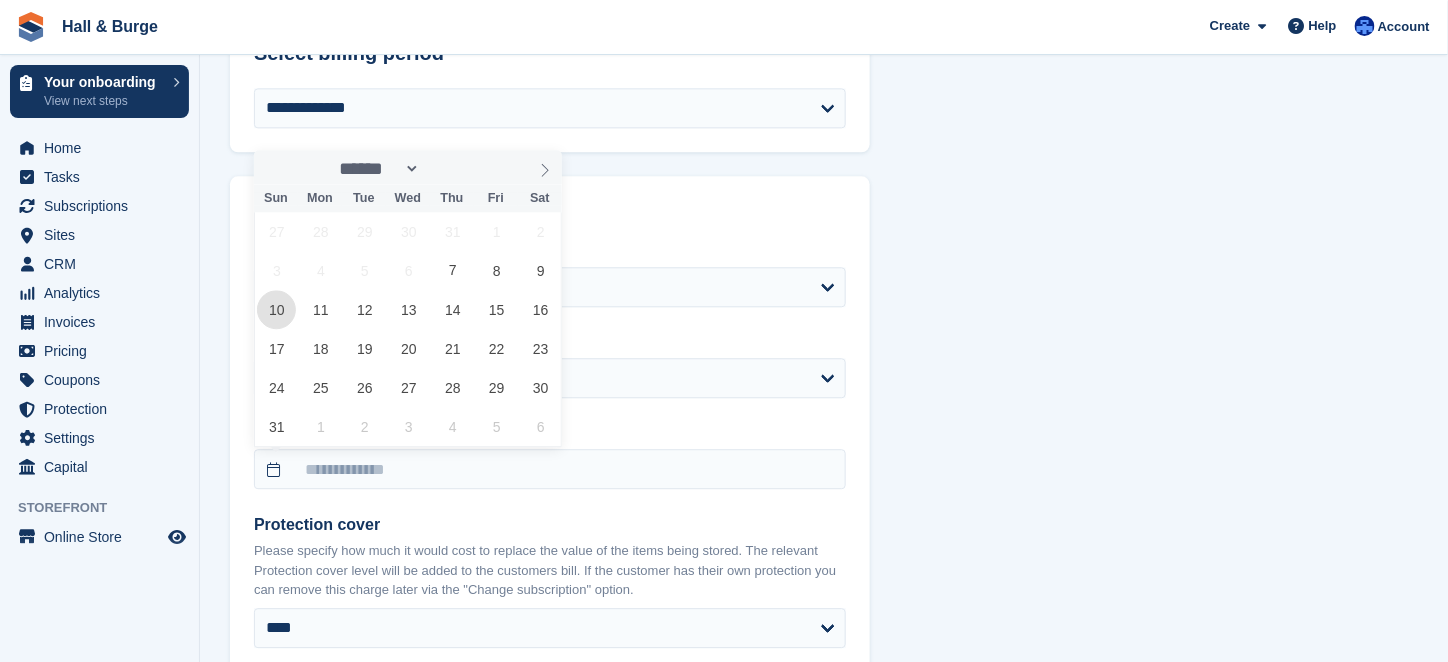 click on "10" at bounding box center [276, 309] 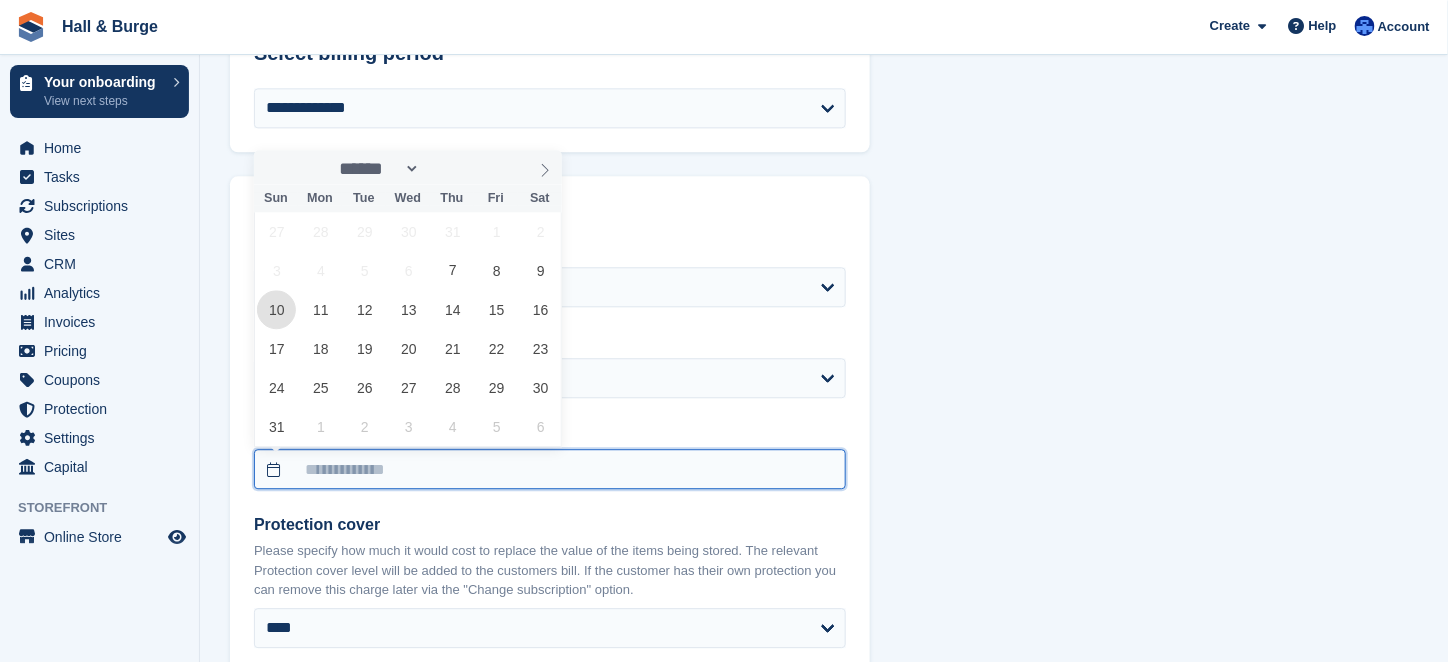 type on "**********" 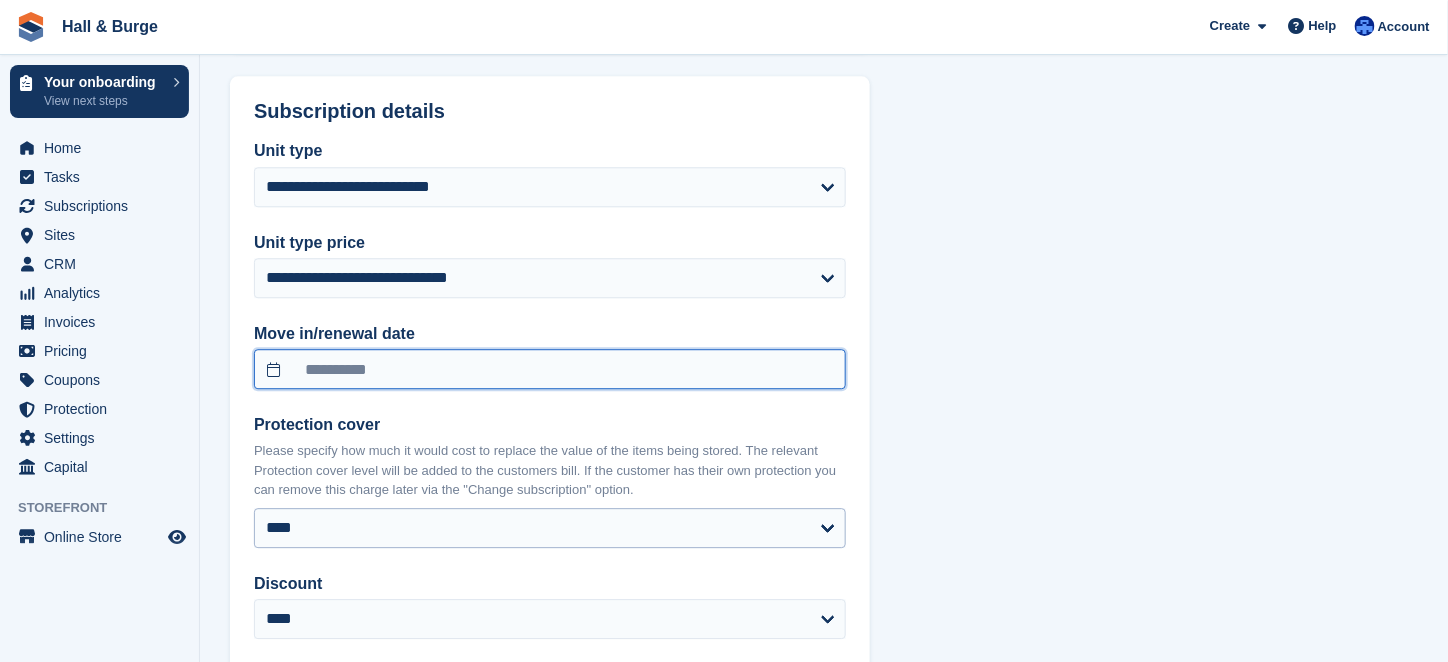 scroll, scrollTop: 1700, scrollLeft: 0, axis: vertical 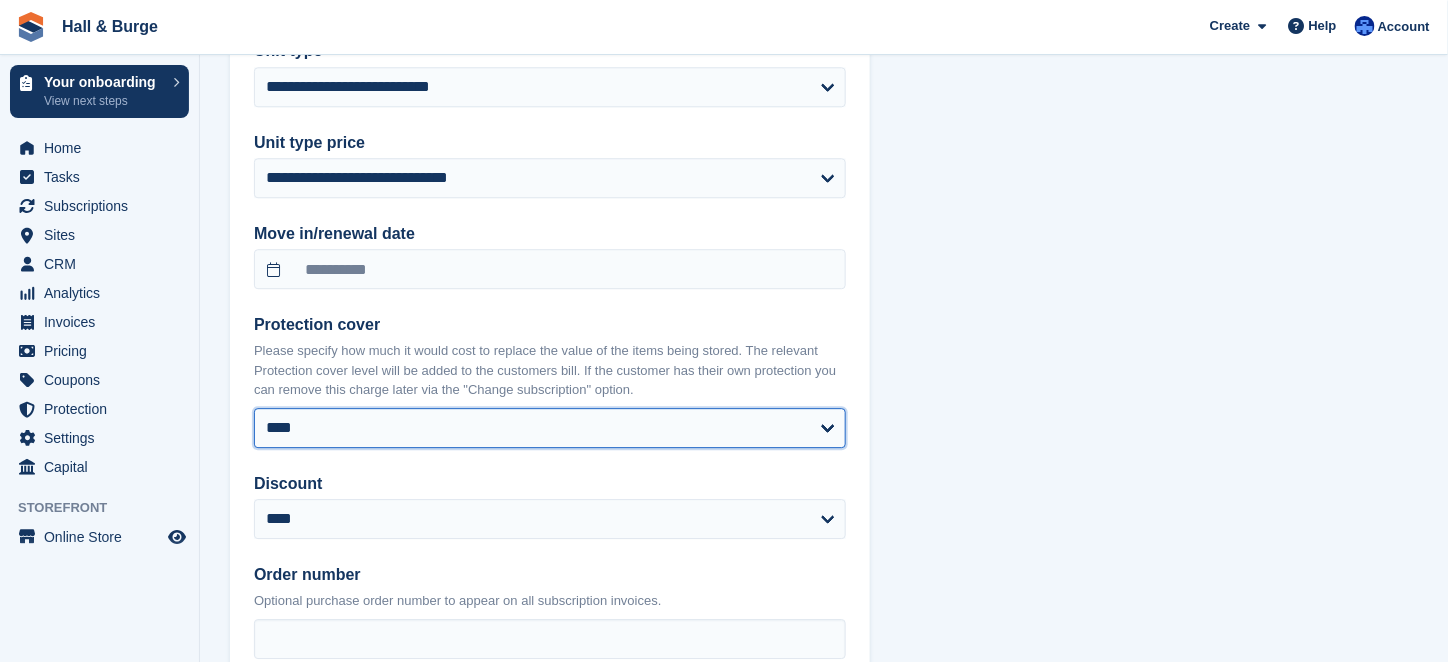 click on "****
******
******
******
******
******
******
******
******
*******
*******
*******
*******
*******
*******
*******" at bounding box center [550, 428] 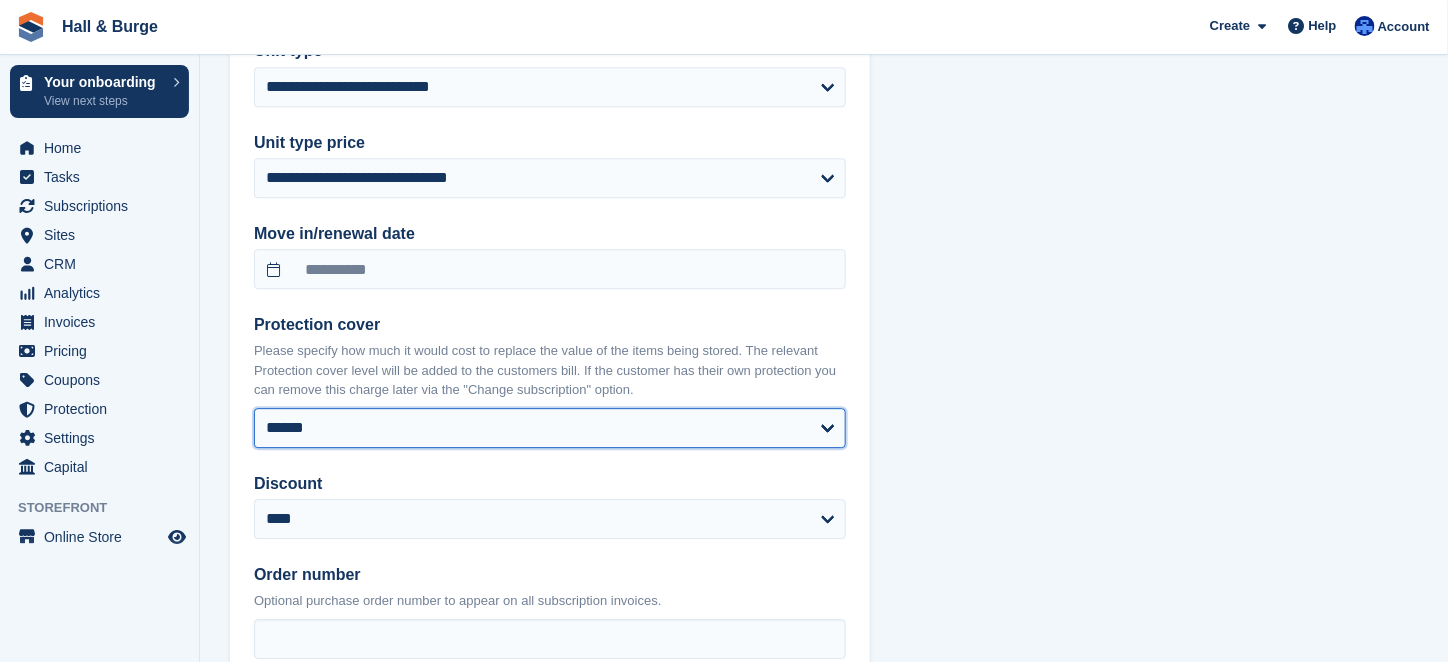 click on "****
******
******
******
******
******
******
******
******
*******
*******
*******
*******
*******
*******
*******" at bounding box center (550, 428) 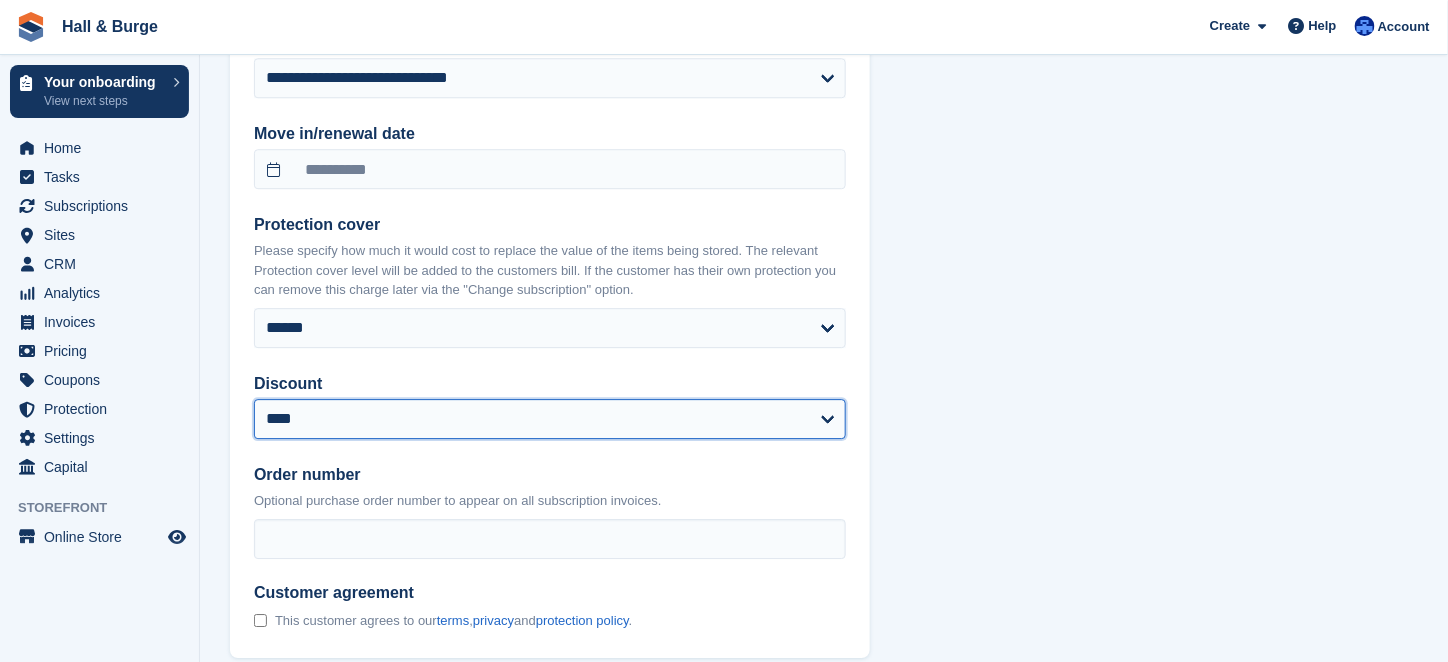 click on "**********" at bounding box center [550, 419] 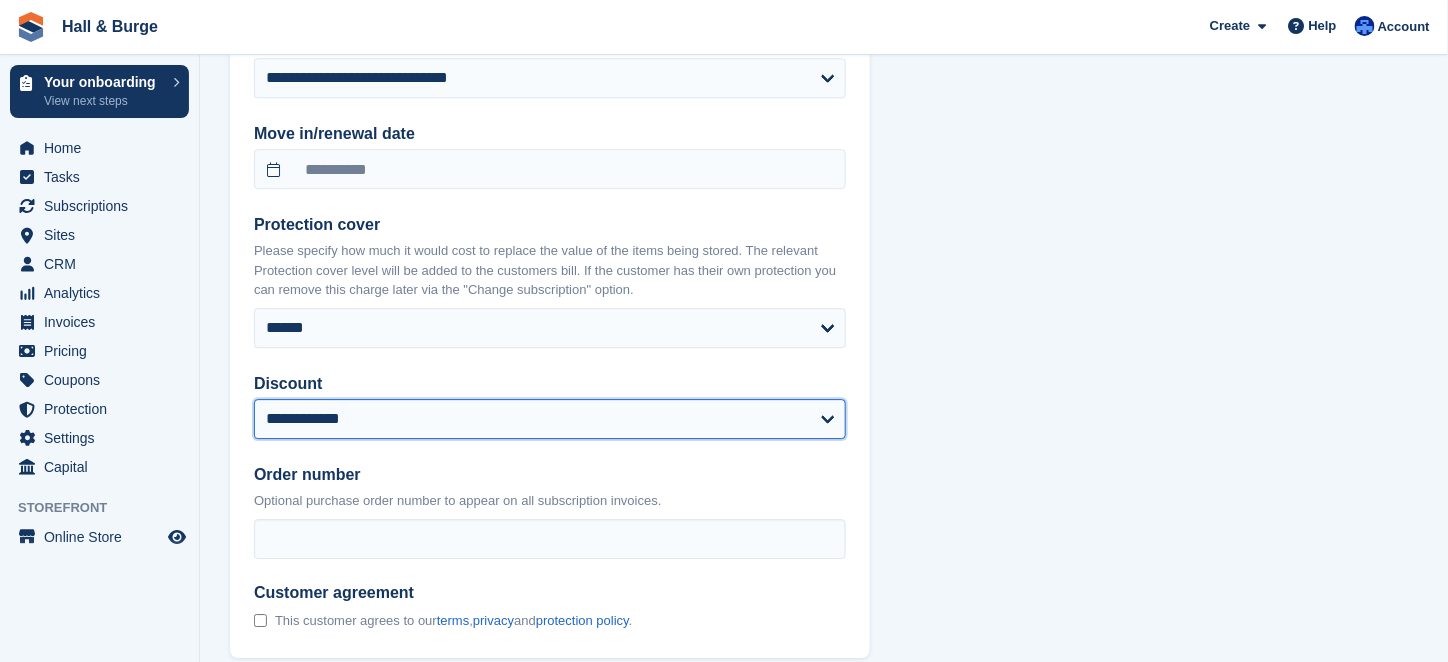 click on "**********" at bounding box center [550, 419] 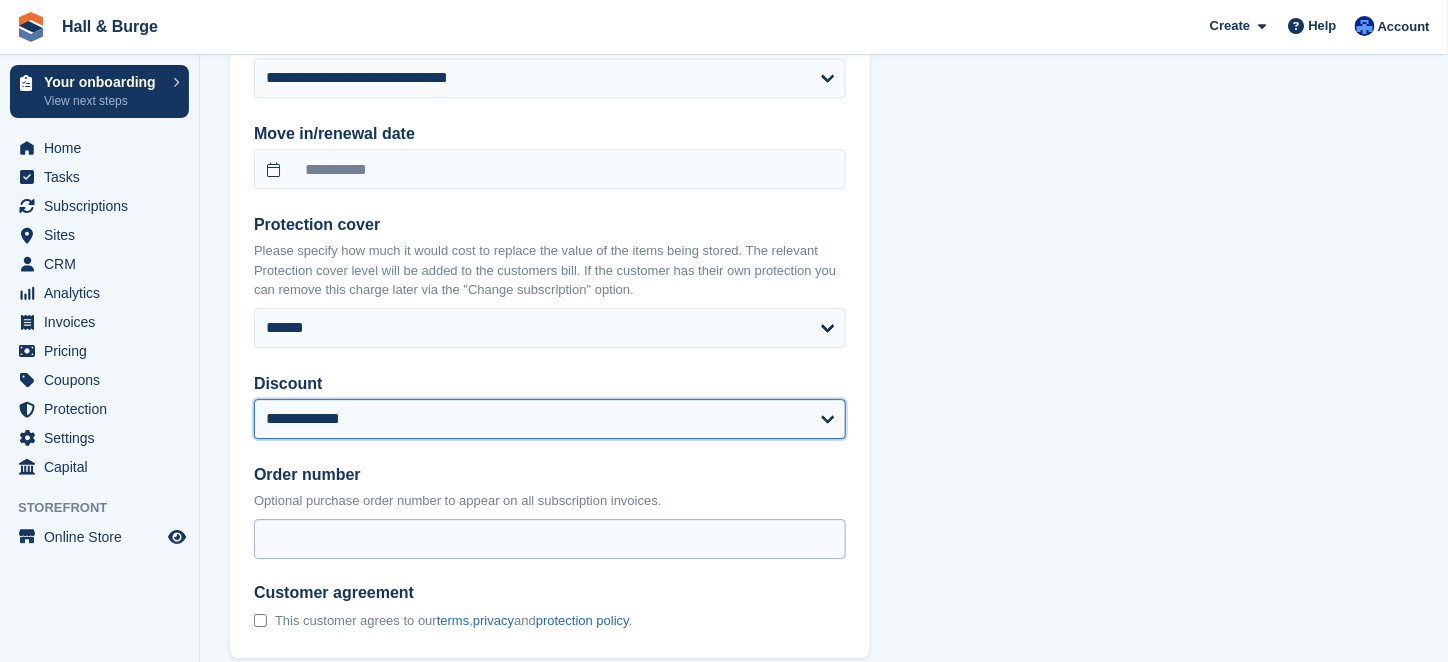 select on "**********" 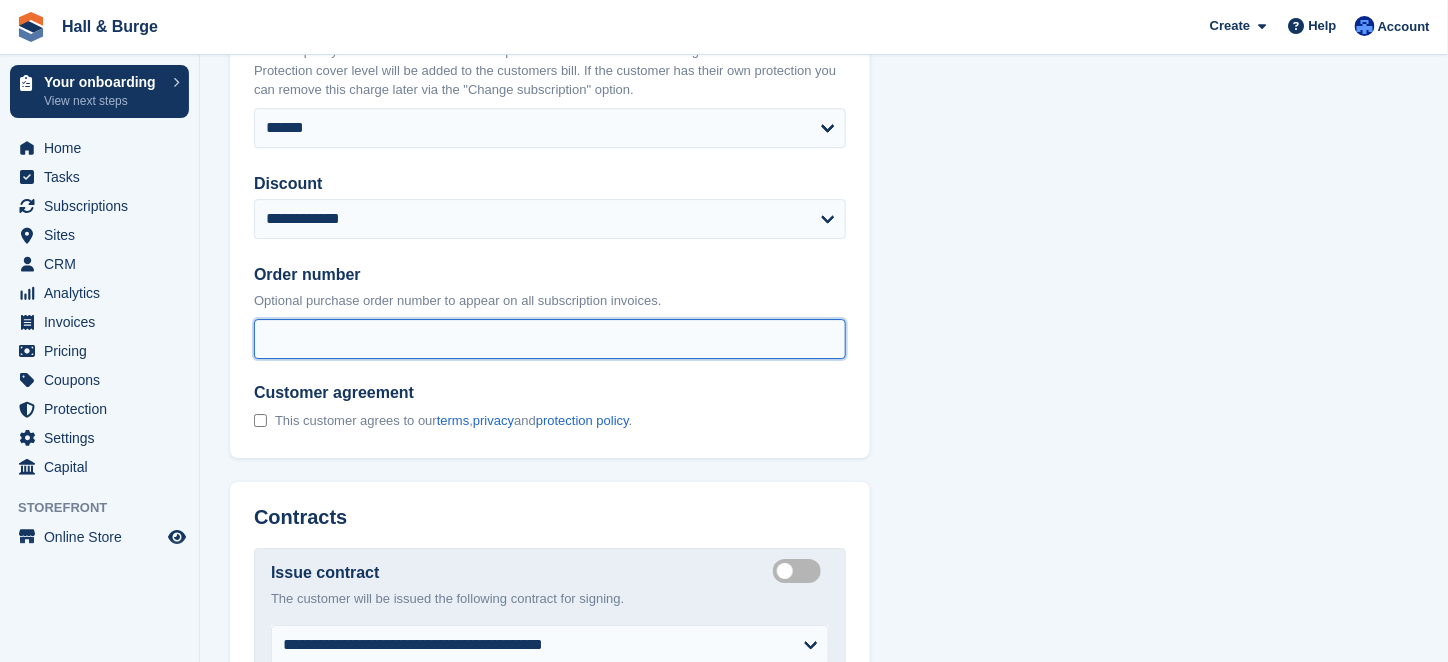 click on "Order number" at bounding box center (550, 339) 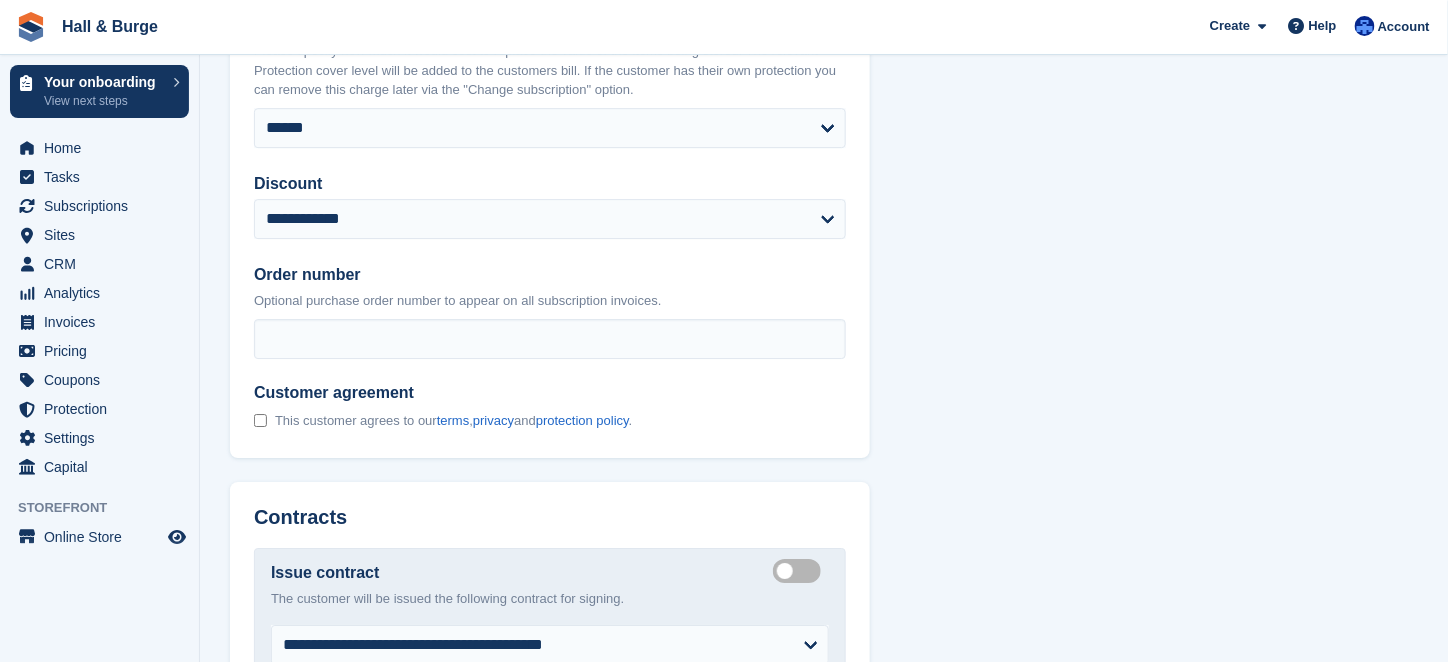 click on "**********" at bounding box center [550, 90] 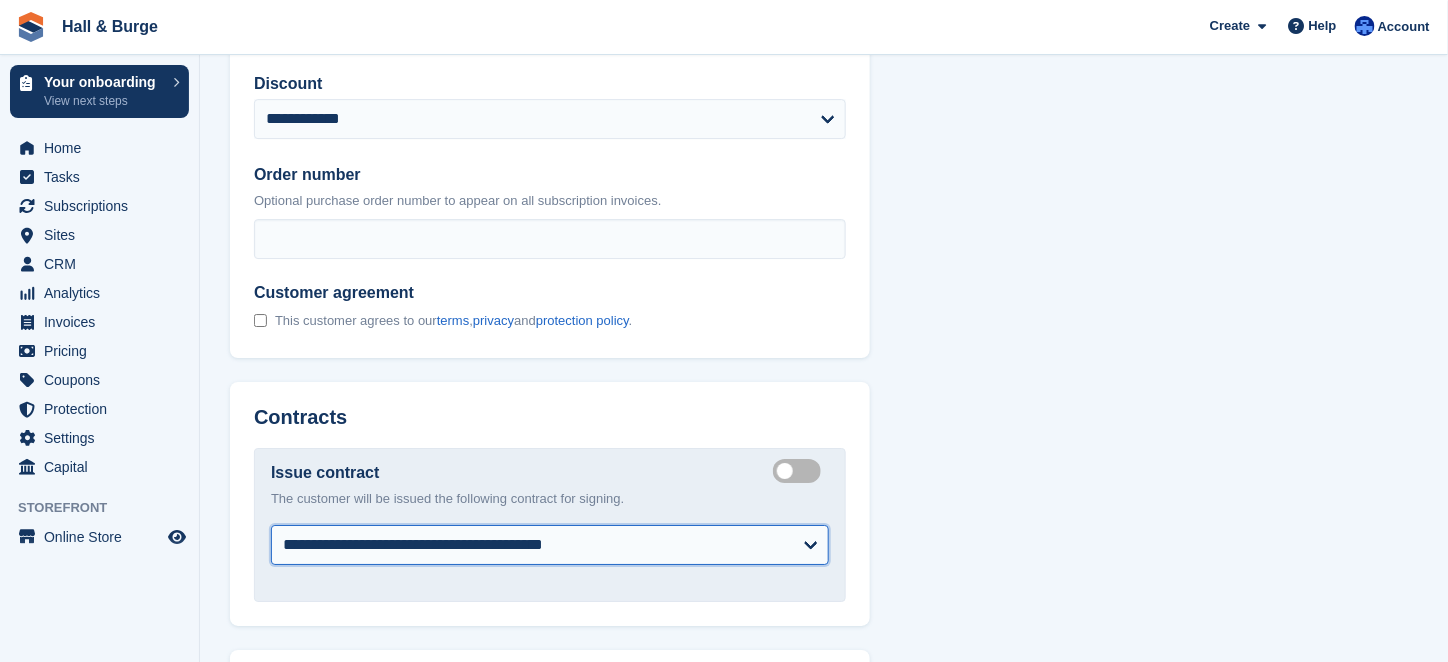 click on "**********" at bounding box center (550, 545) 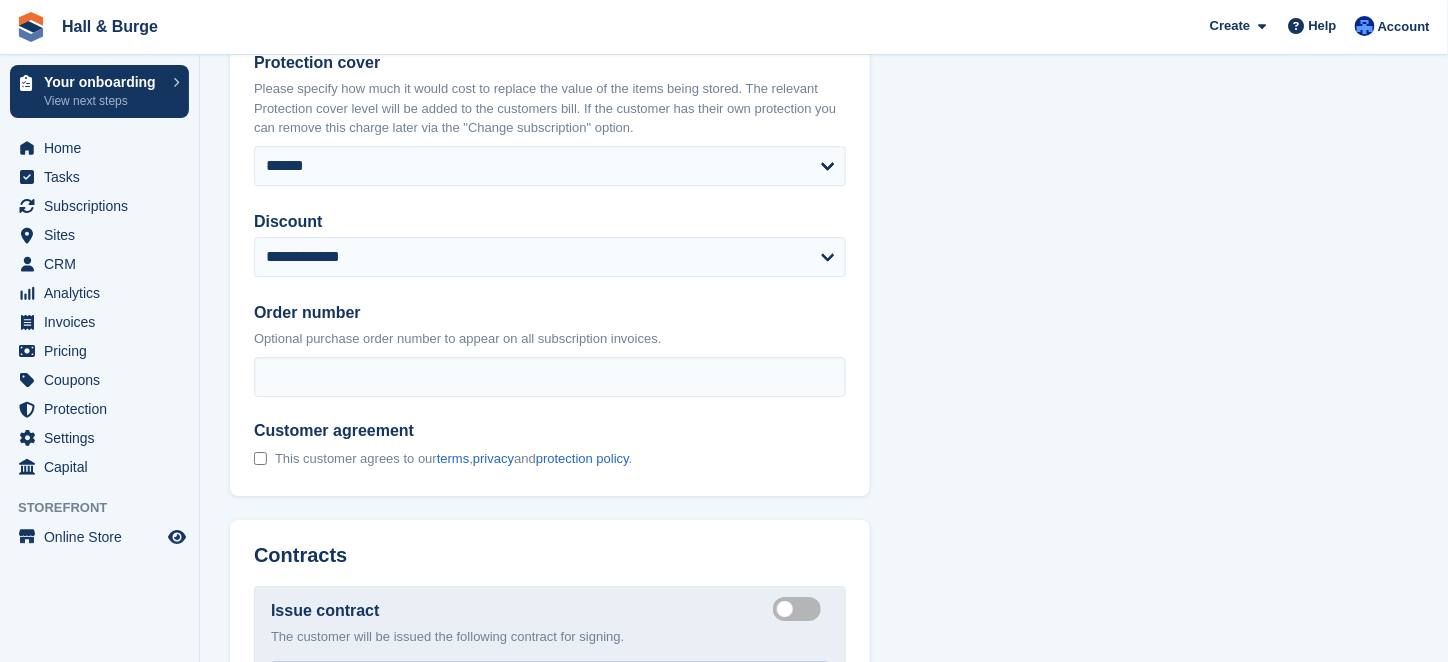 scroll, scrollTop: 1862, scrollLeft: 0, axis: vertical 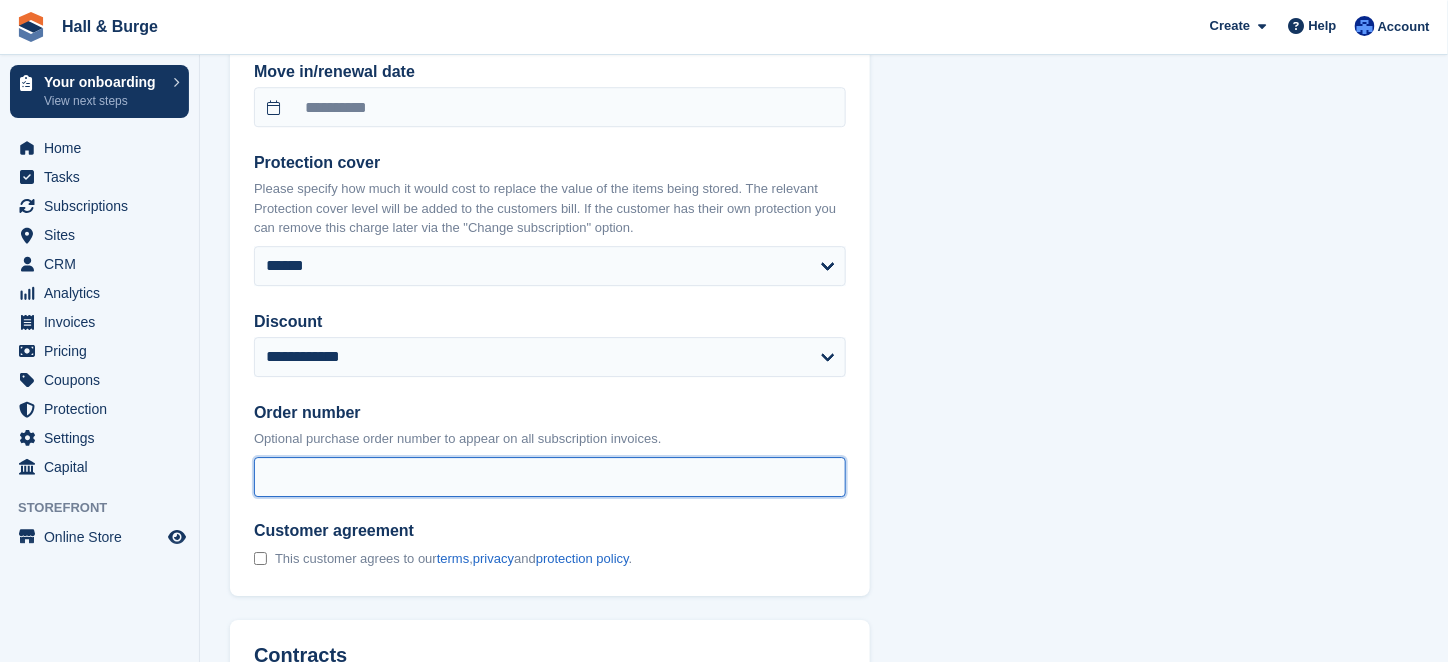 click on "Order number" at bounding box center (550, 477) 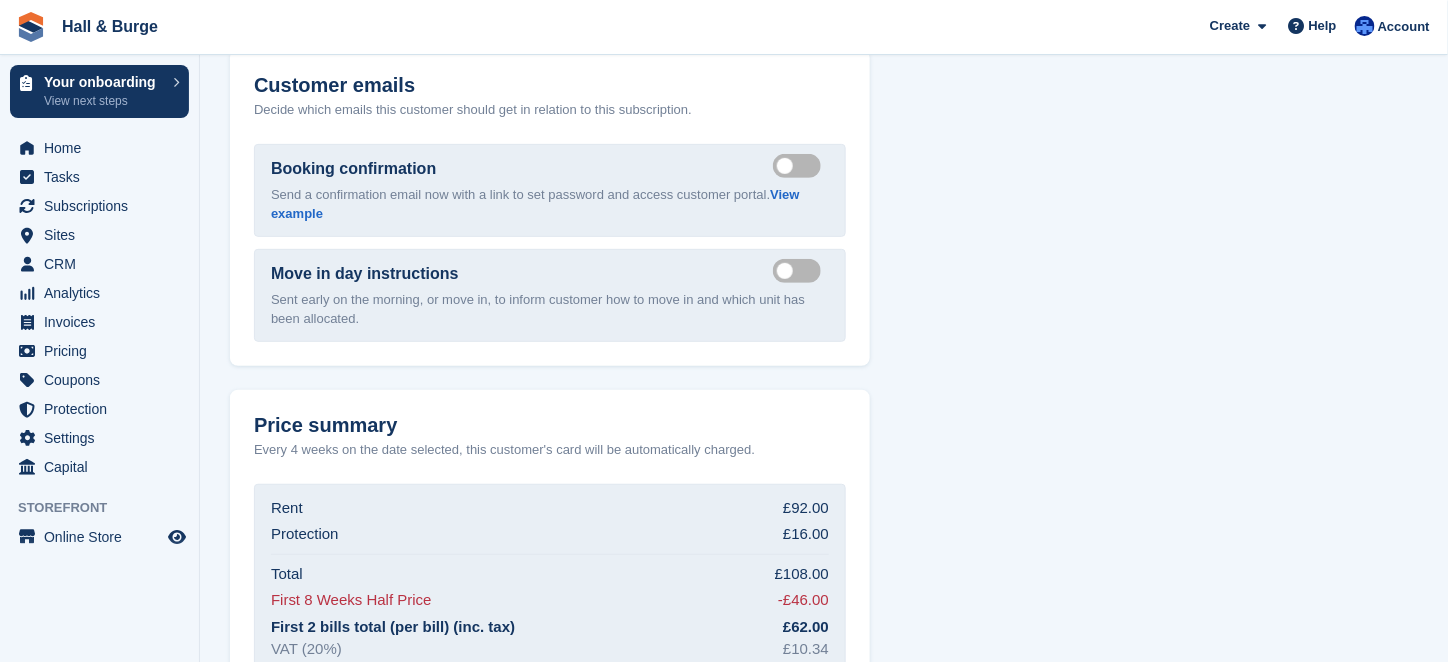 scroll, scrollTop: 2862, scrollLeft: 0, axis: vertical 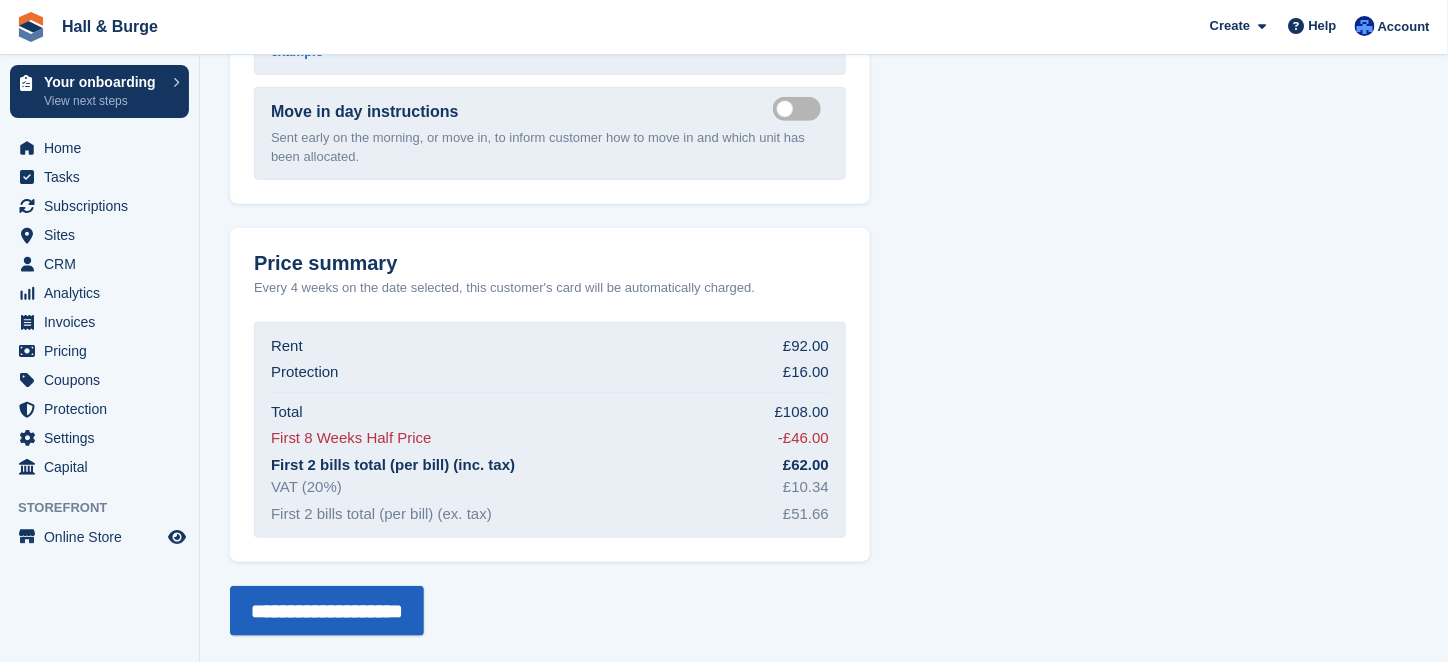type on "**" 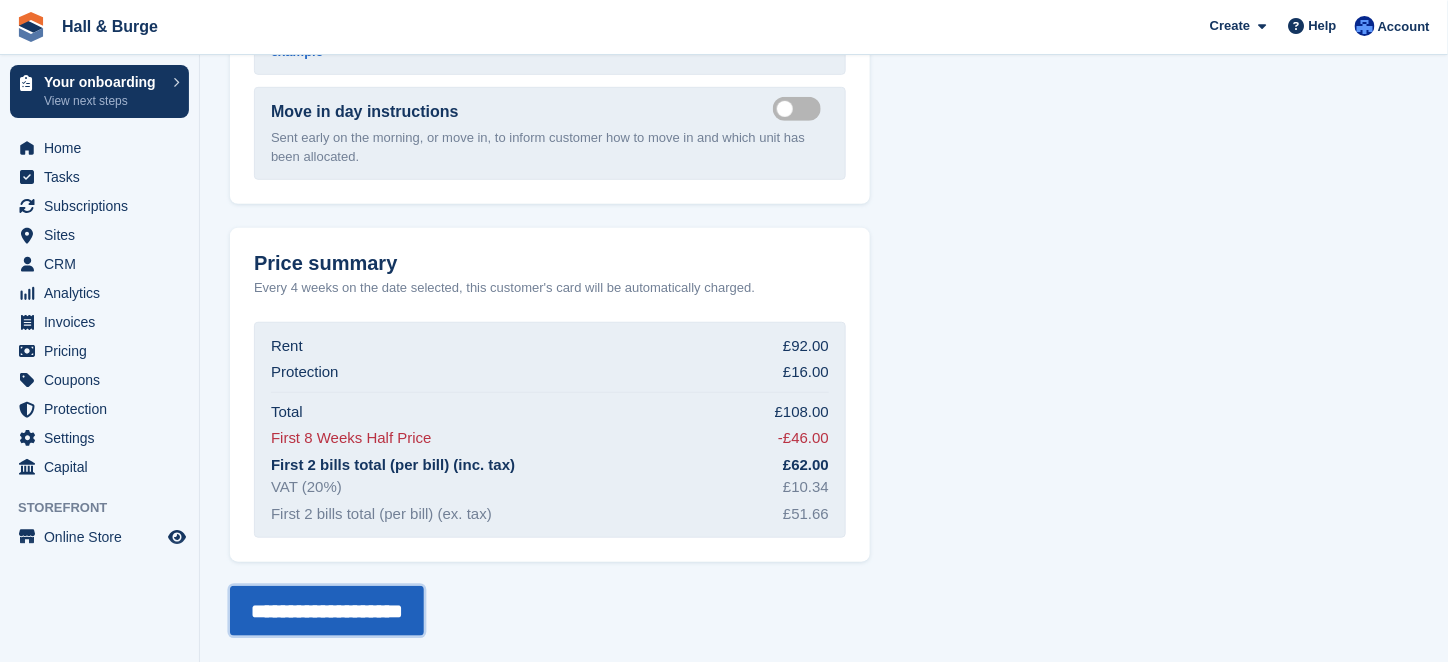 click on "**********" at bounding box center [327, 611] 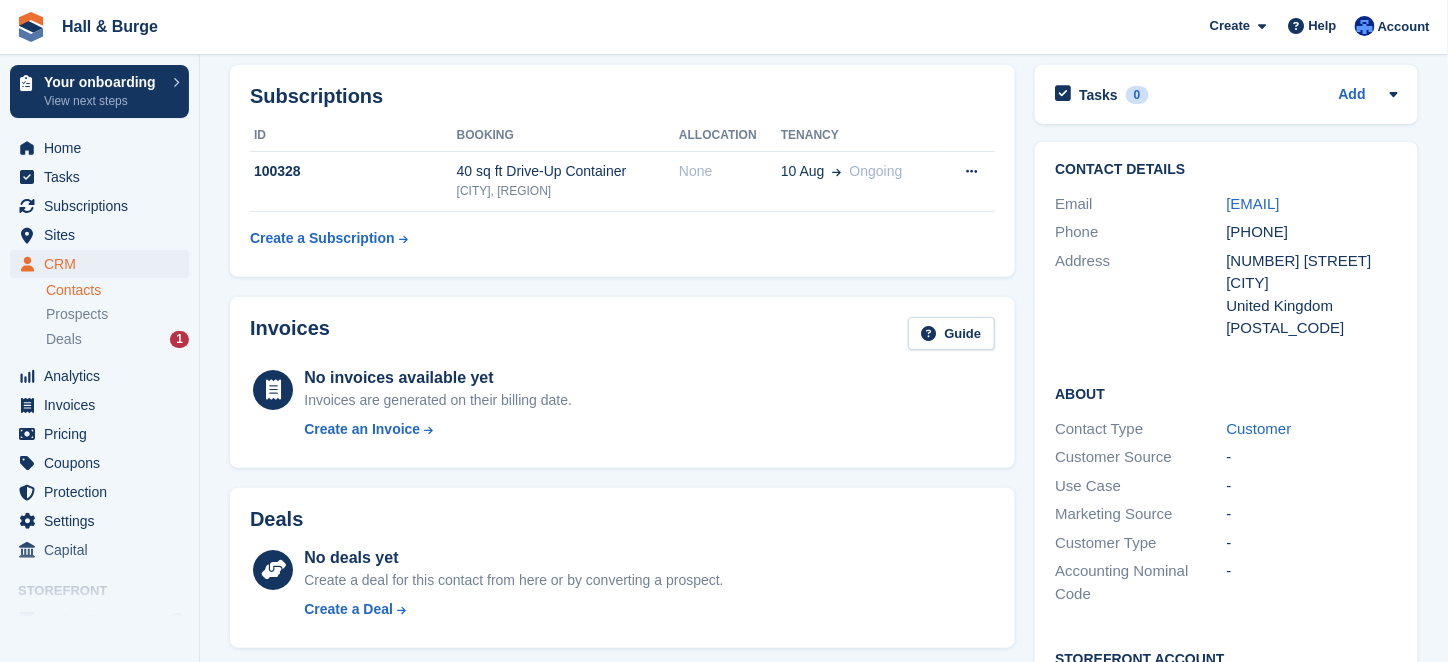 scroll, scrollTop: 0, scrollLeft: 0, axis: both 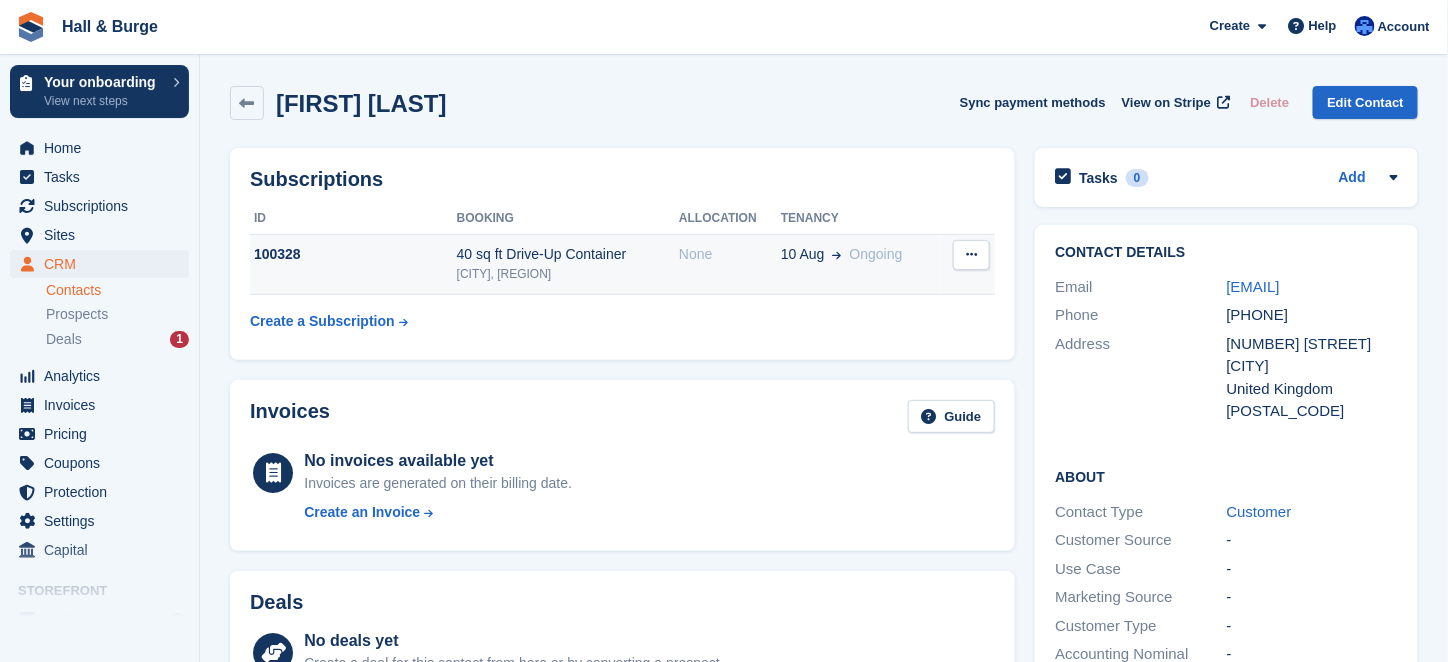 click on "100328" at bounding box center (353, 254) 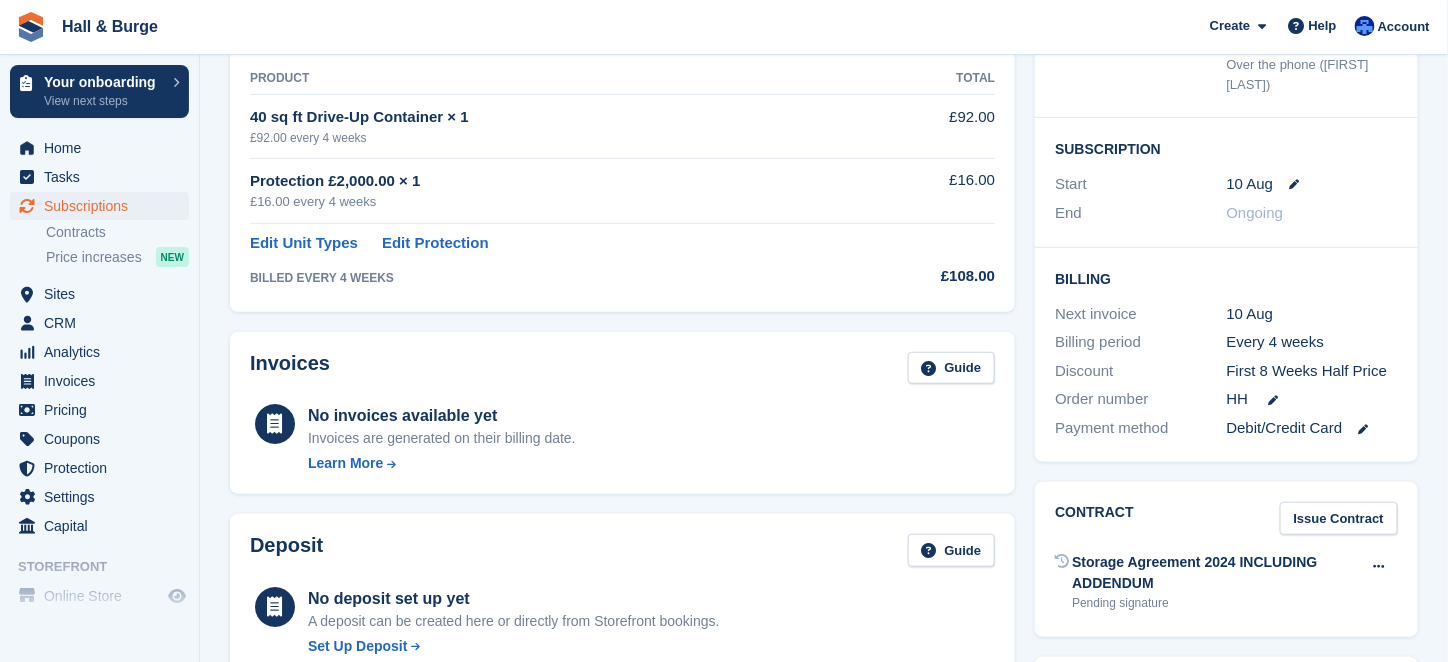 scroll, scrollTop: 400, scrollLeft: 0, axis: vertical 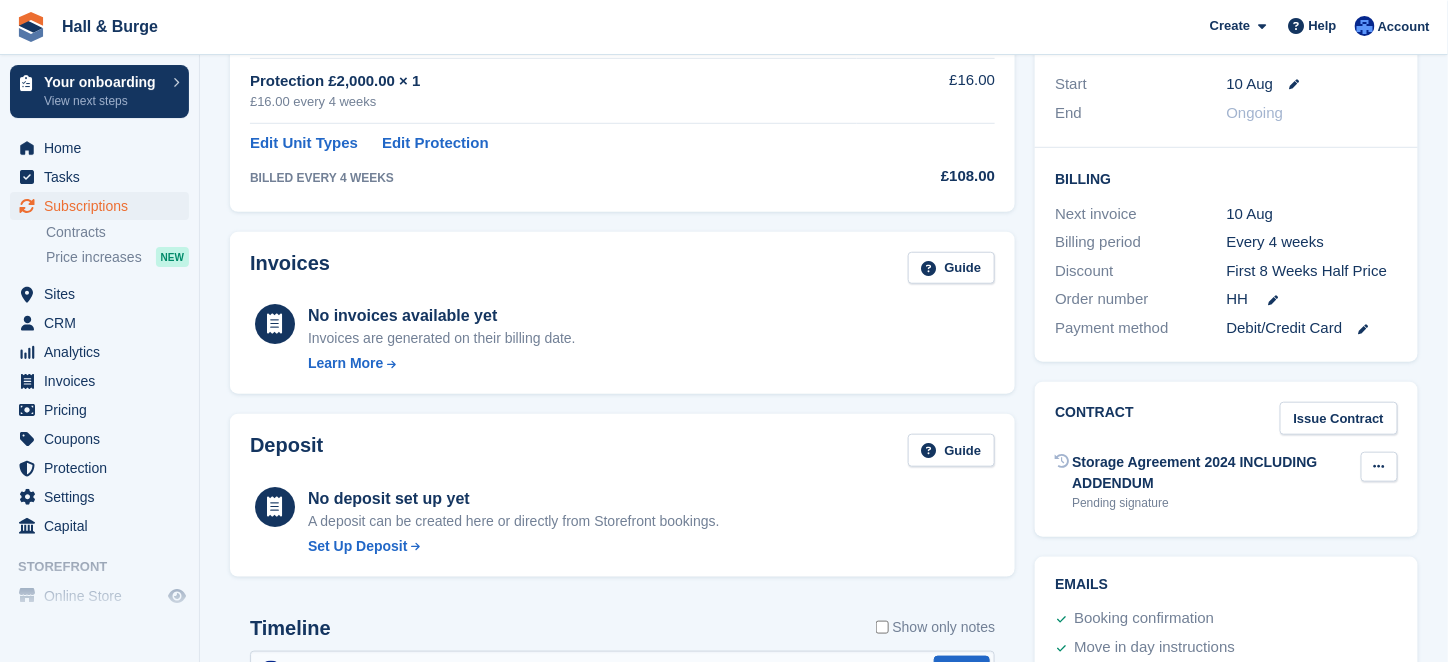 click at bounding box center [1379, 466] 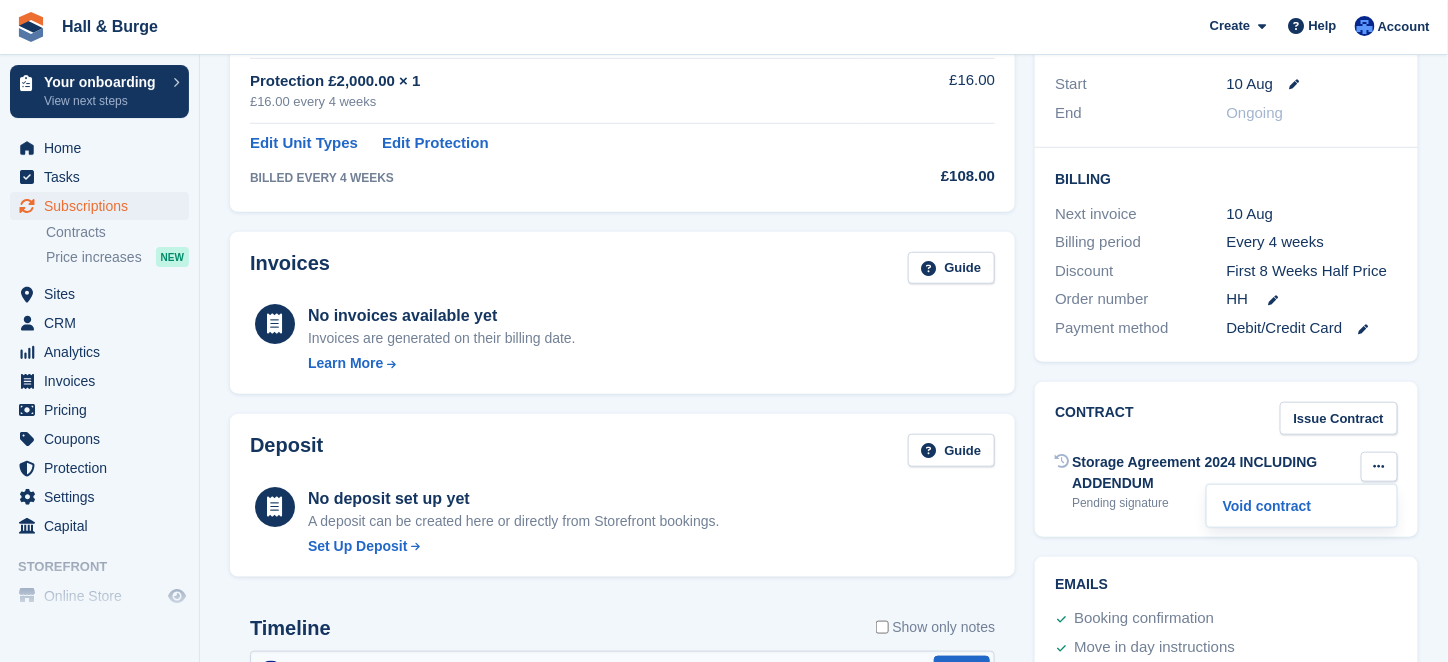click on "Claudia Godwin
100328
View on Stripe
Cancel Subscription
Allocation
Nothing allocated yet
Allocate before customer moves in on 10 Aug
Allocate
Pricing
Guide
Product Total" at bounding box center [824, 265] 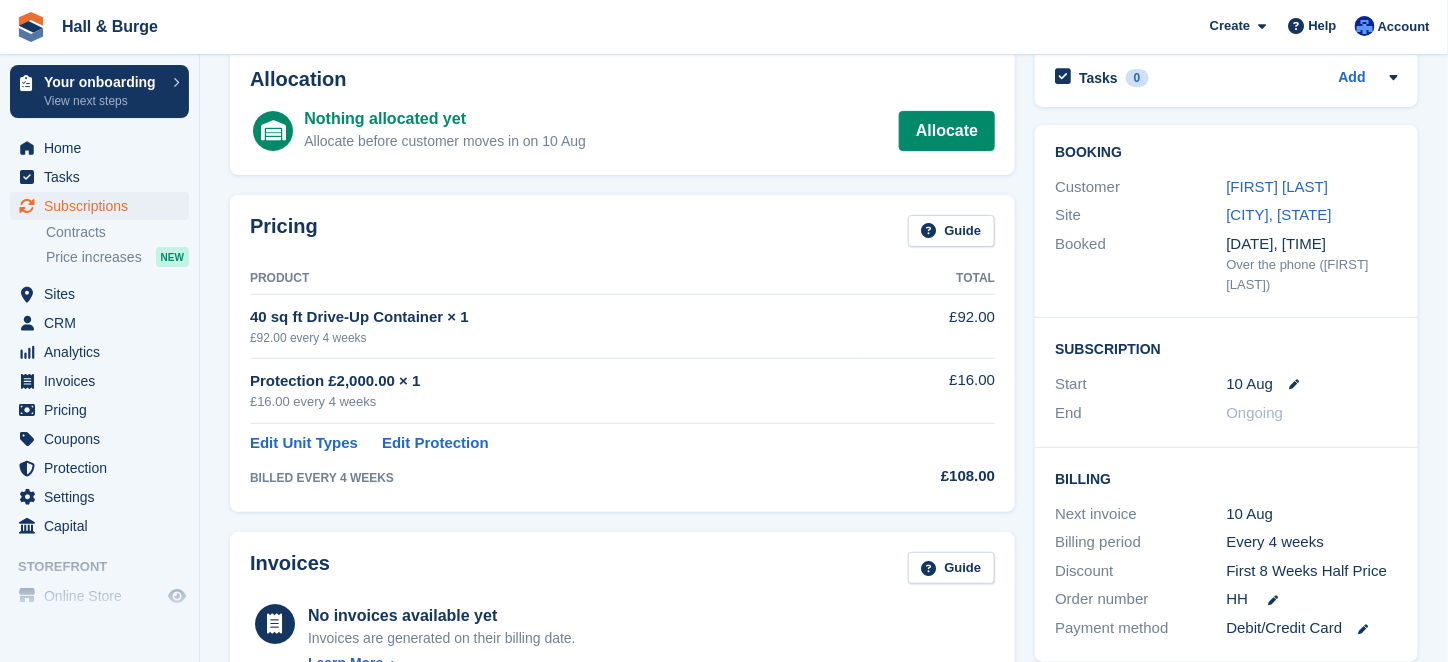 scroll, scrollTop: 0, scrollLeft: 0, axis: both 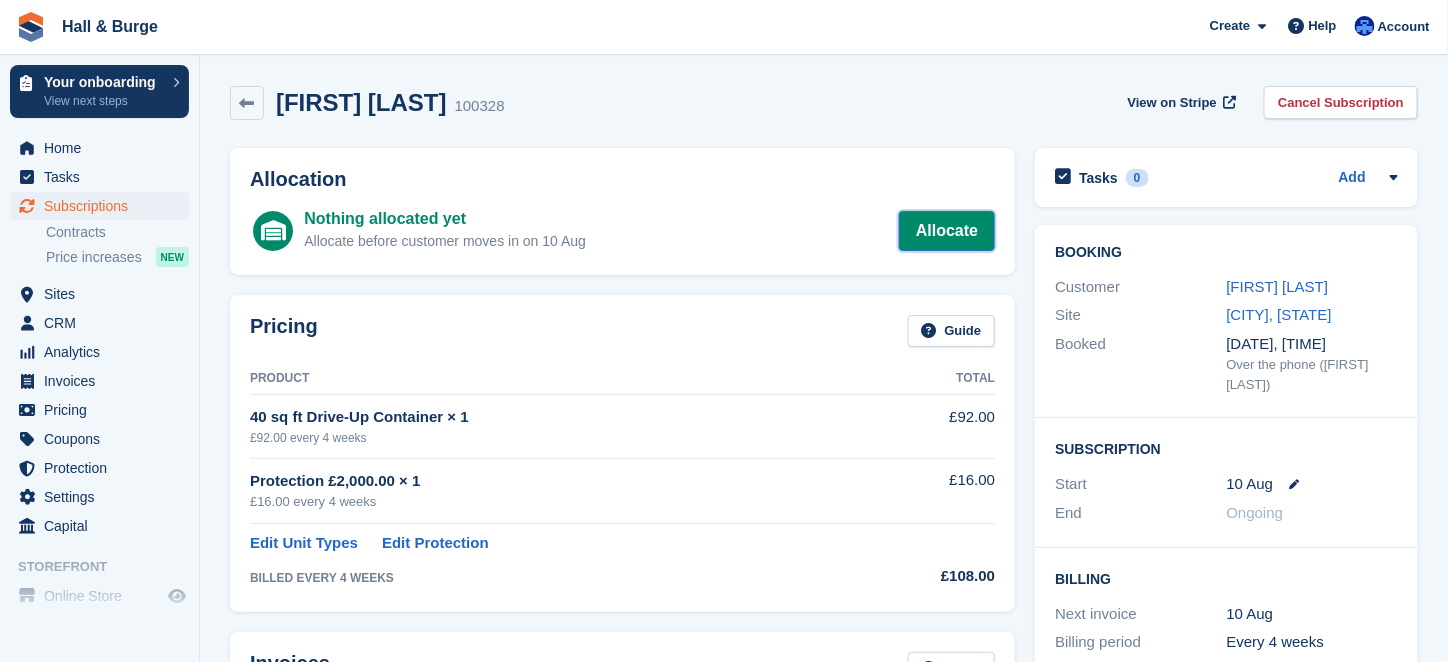click on "Allocate" at bounding box center [947, 231] 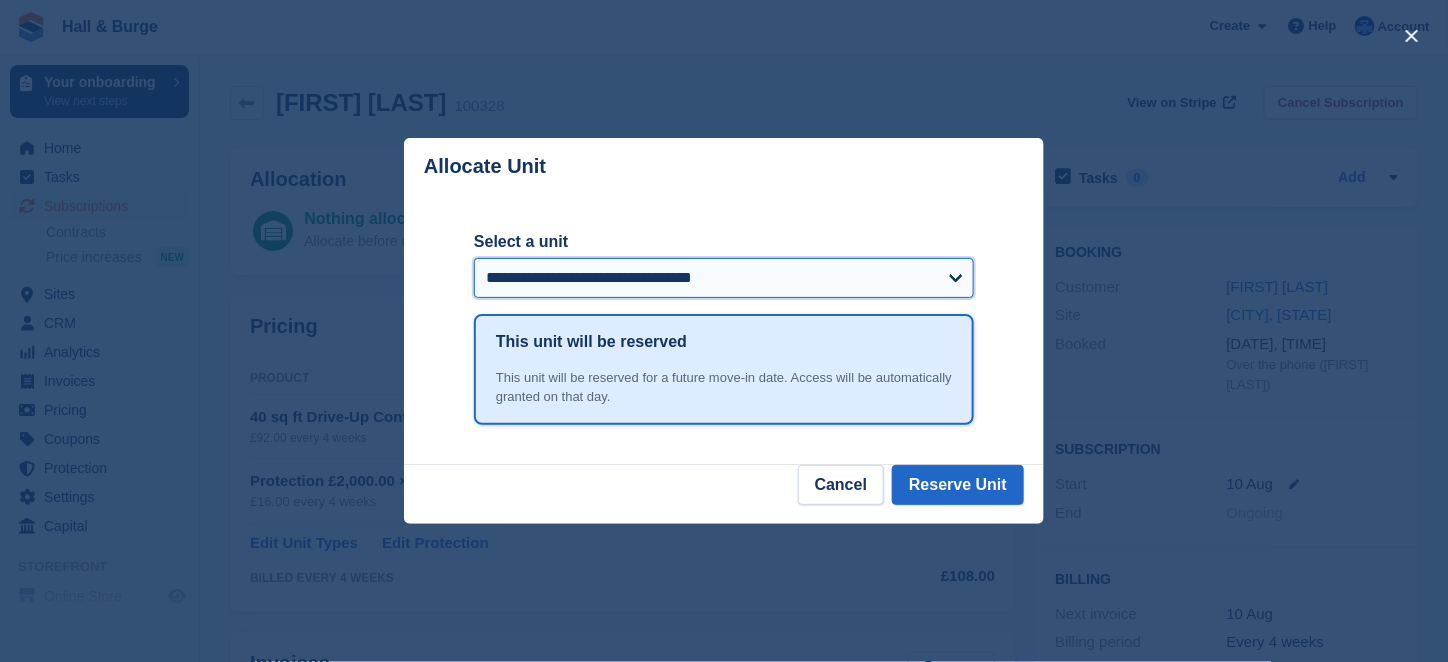 click on "**********" at bounding box center (724, 278) 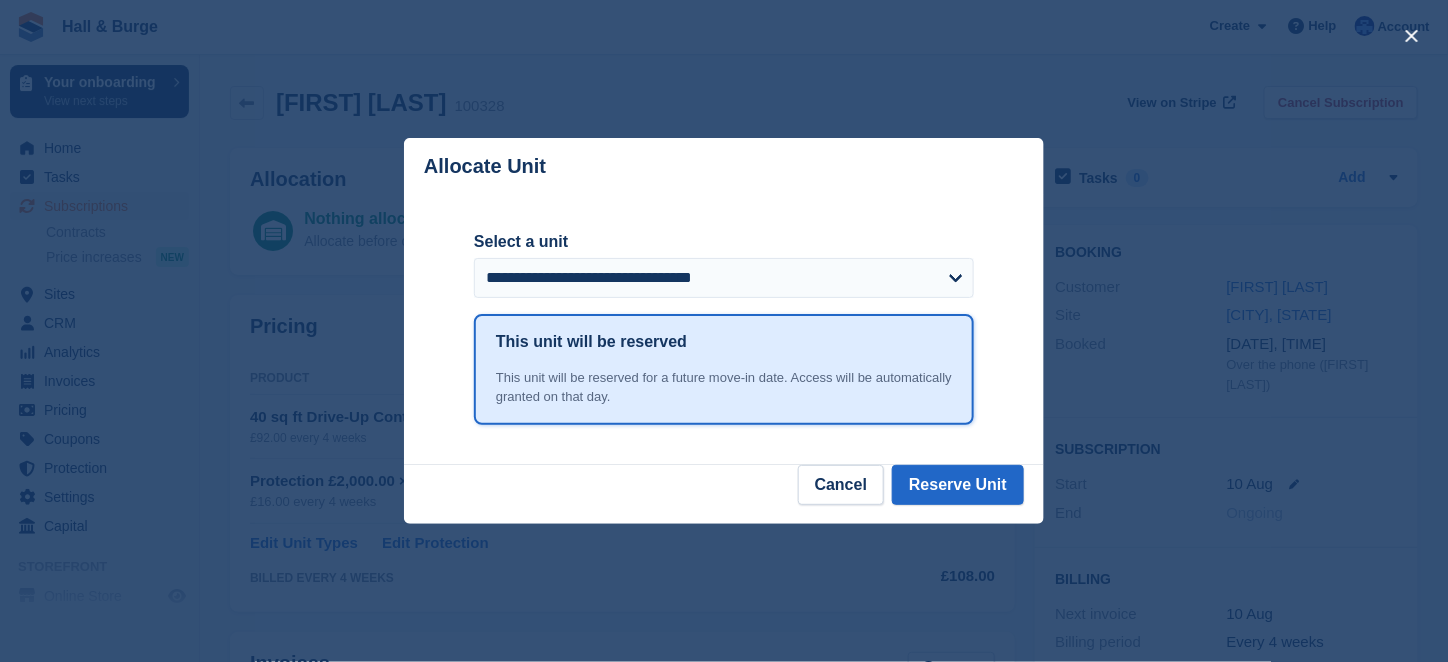 click on "Select a unit" at bounding box center (724, 242) 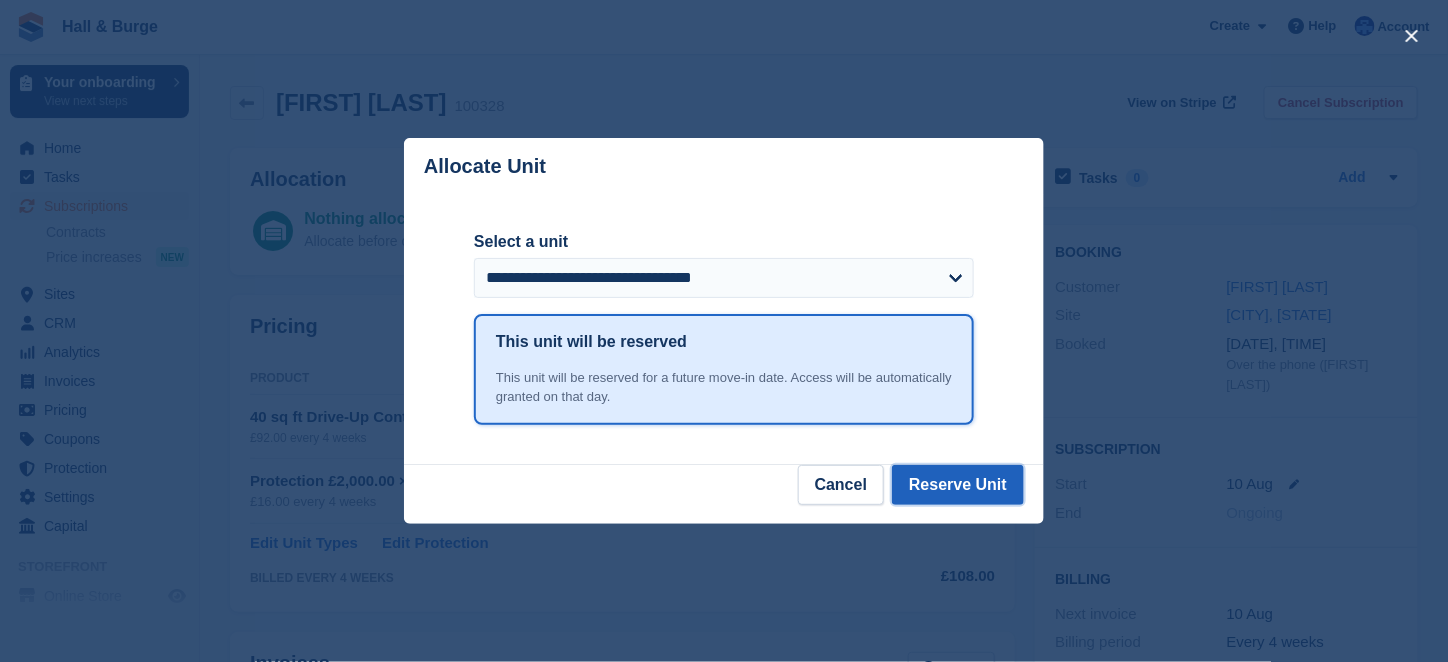 click on "Reserve Unit" at bounding box center (958, 485) 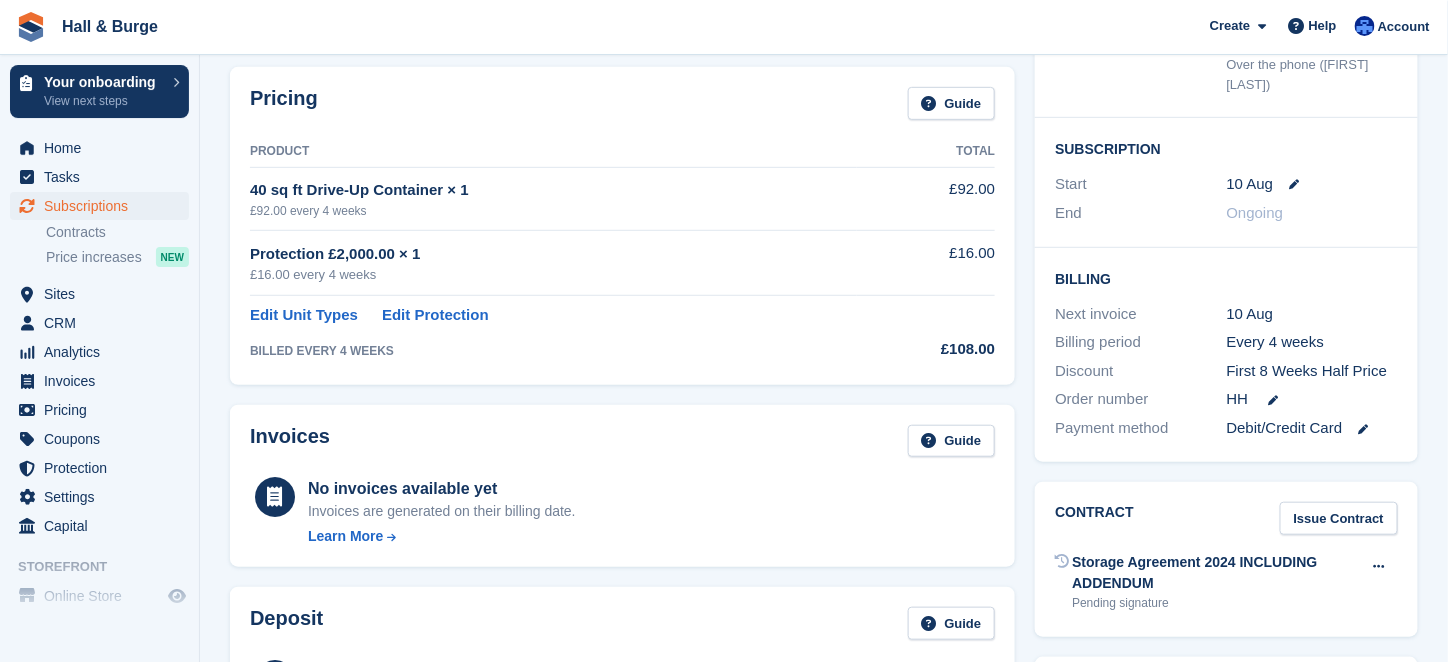 scroll, scrollTop: 500, scrollLeft: 0, axis: vertical 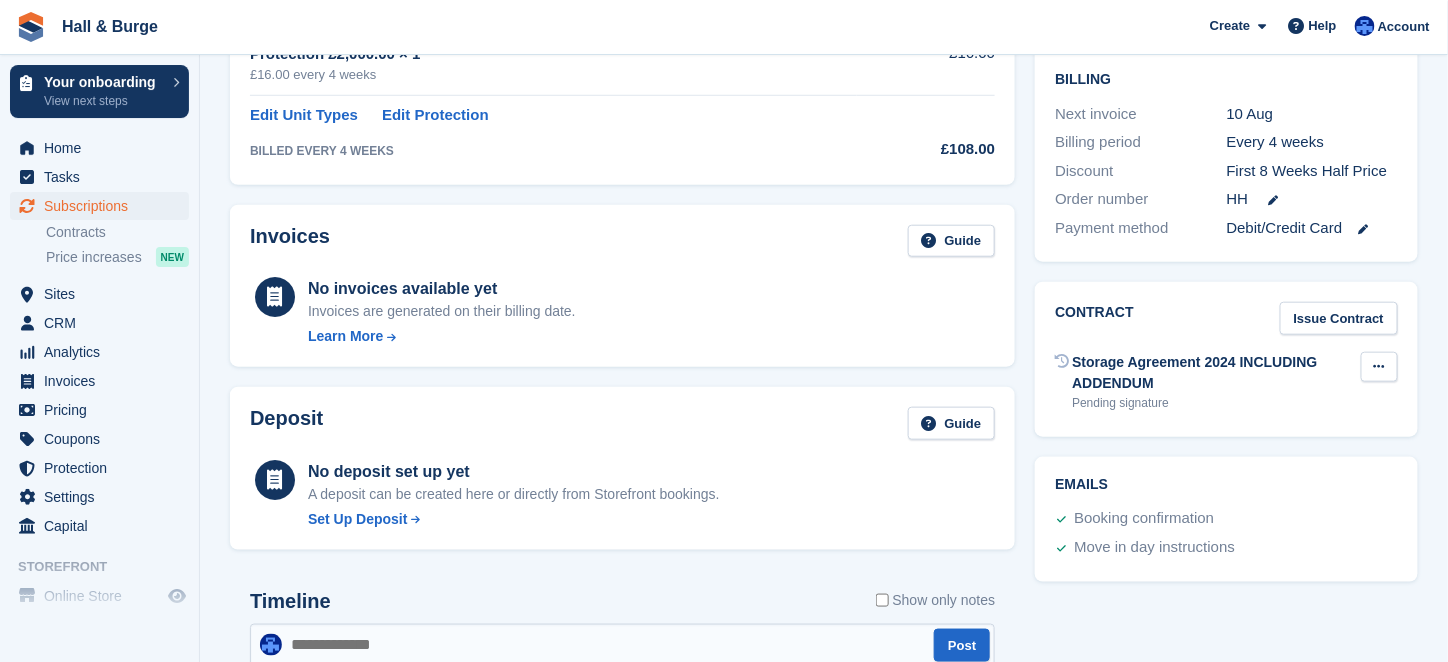 click at bounding box center (1379, 366) 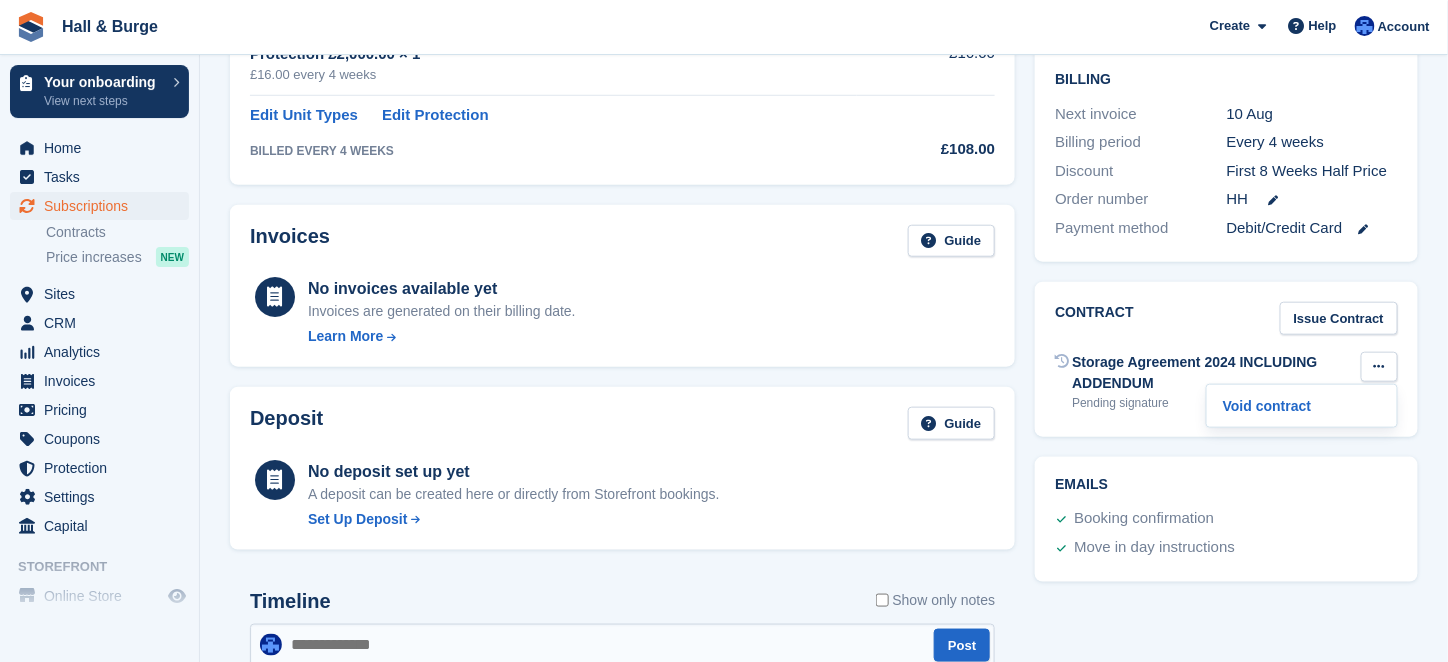 click on "Unit added
Claudia Godwin
100328
View on Stripe
Cancel Subscription
Allocation
Unit
Unit Status
146
40 sq ft Drive-Up Container
Reserved
Reserved by Claire Banham on 7th Aug,   2:19 PM and customer notification set for 10th Aug,   6:00 AM." at bounding box center [824, 202] 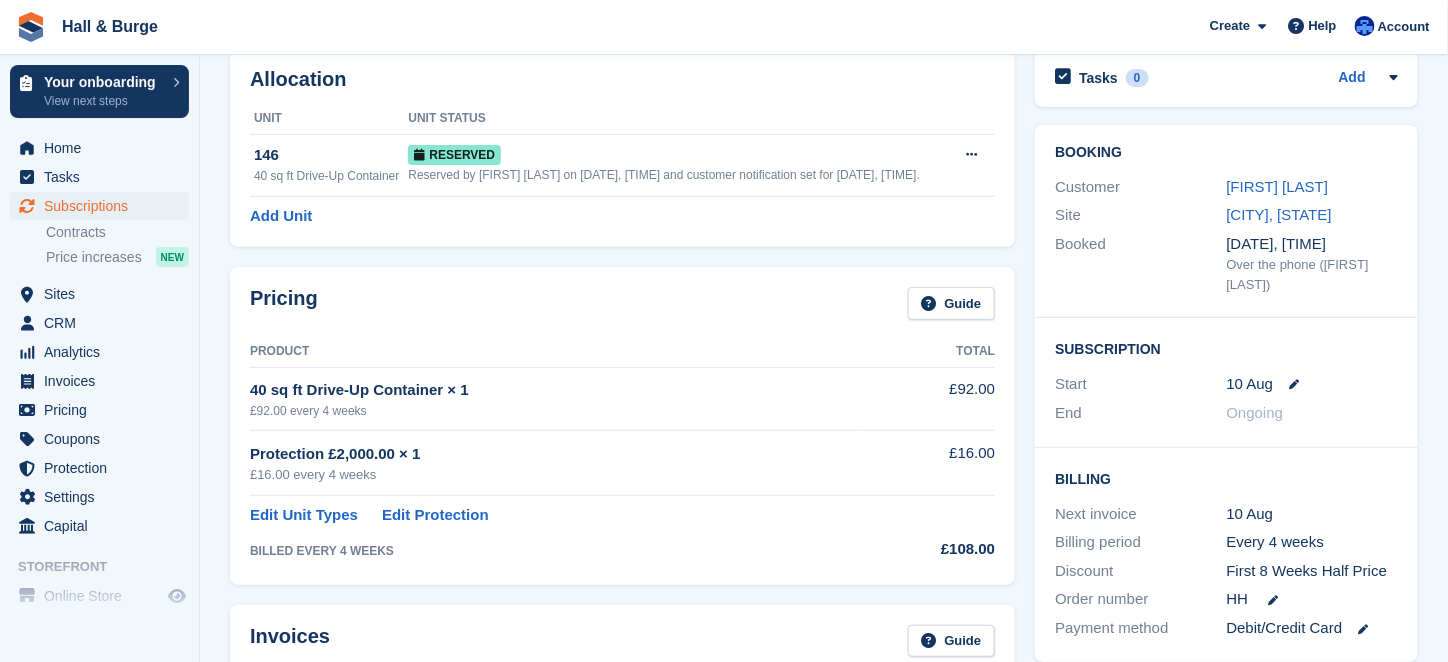 scroll, scrollTop: 0, scrollLeft: 0, axis: both 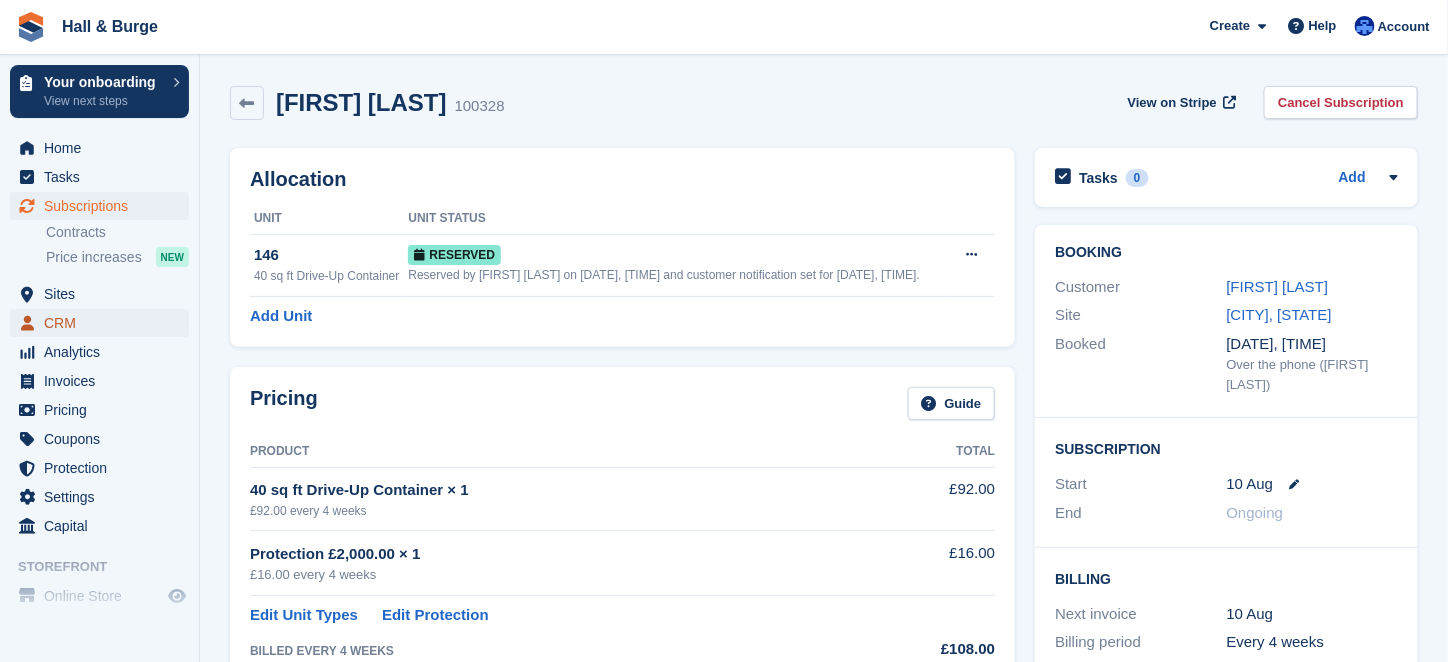 click on "CRM" at bounding box center [104, 323] 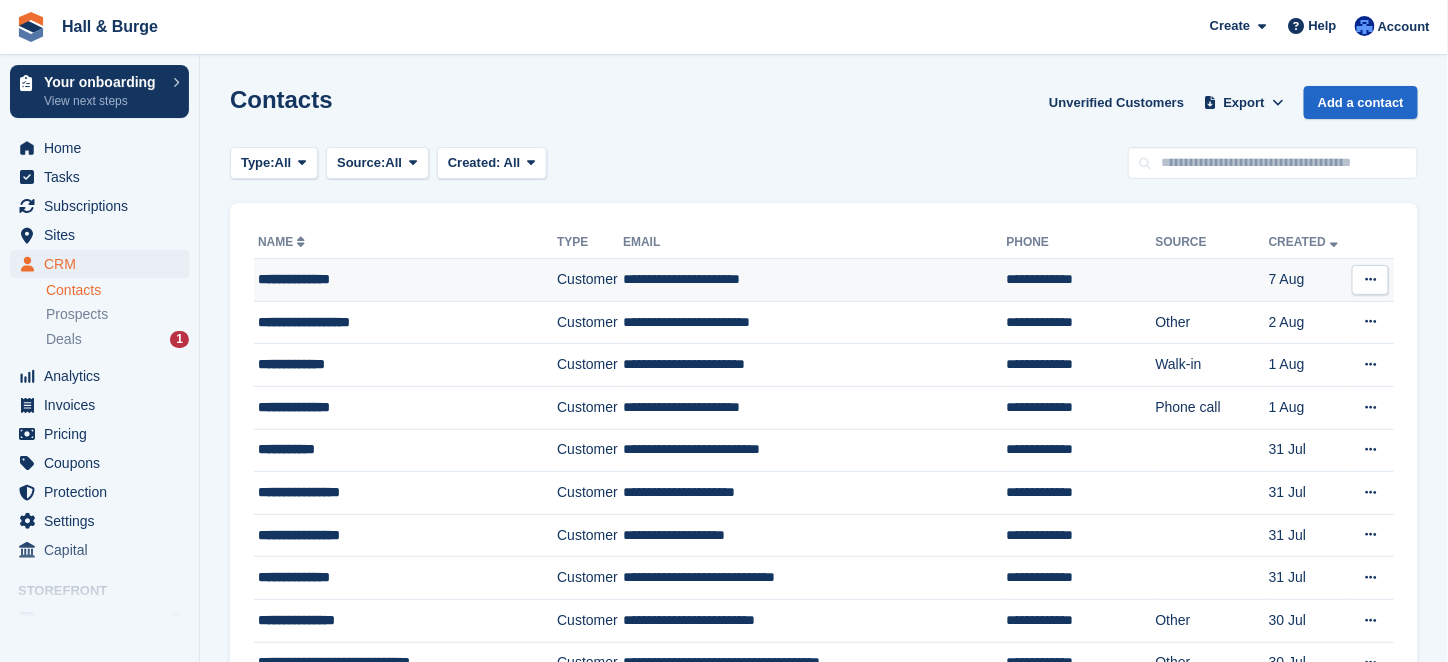 click on "**********" at bounding box center (405, 280) 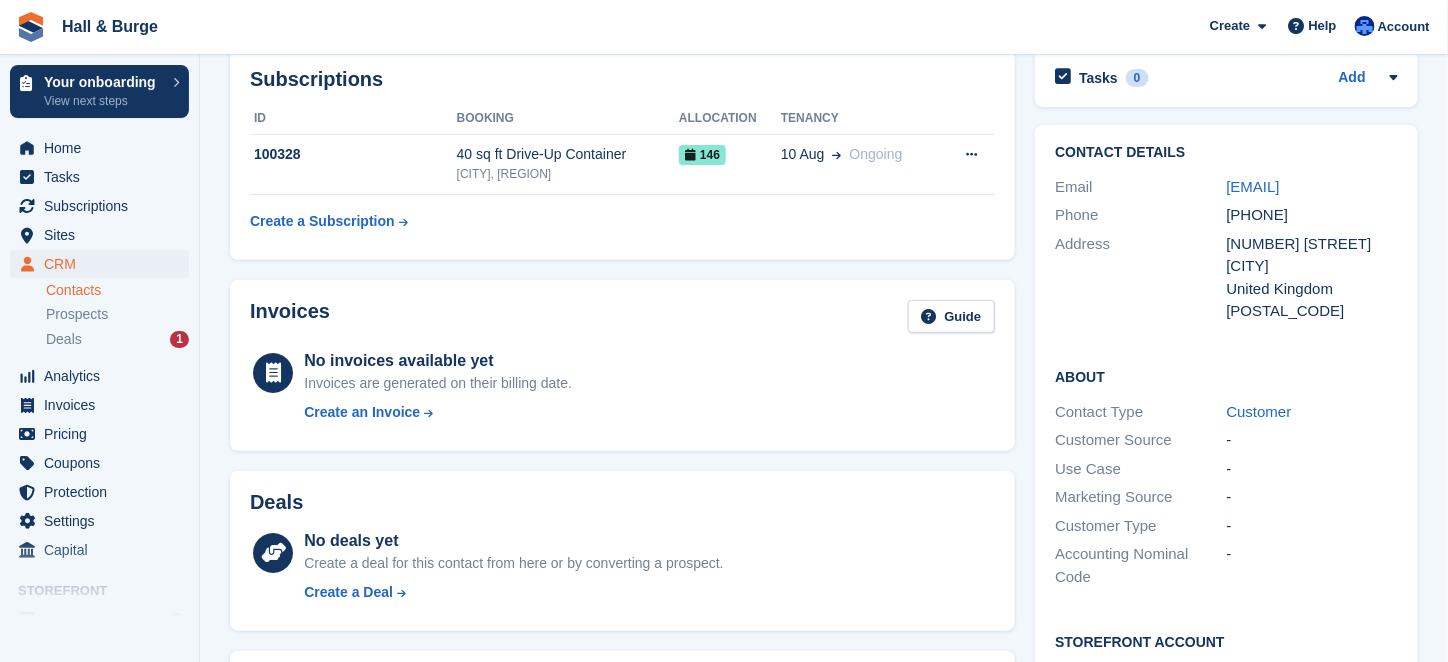 scroll, scrollTop: 200, scrollLeft: 0, axis: vertical 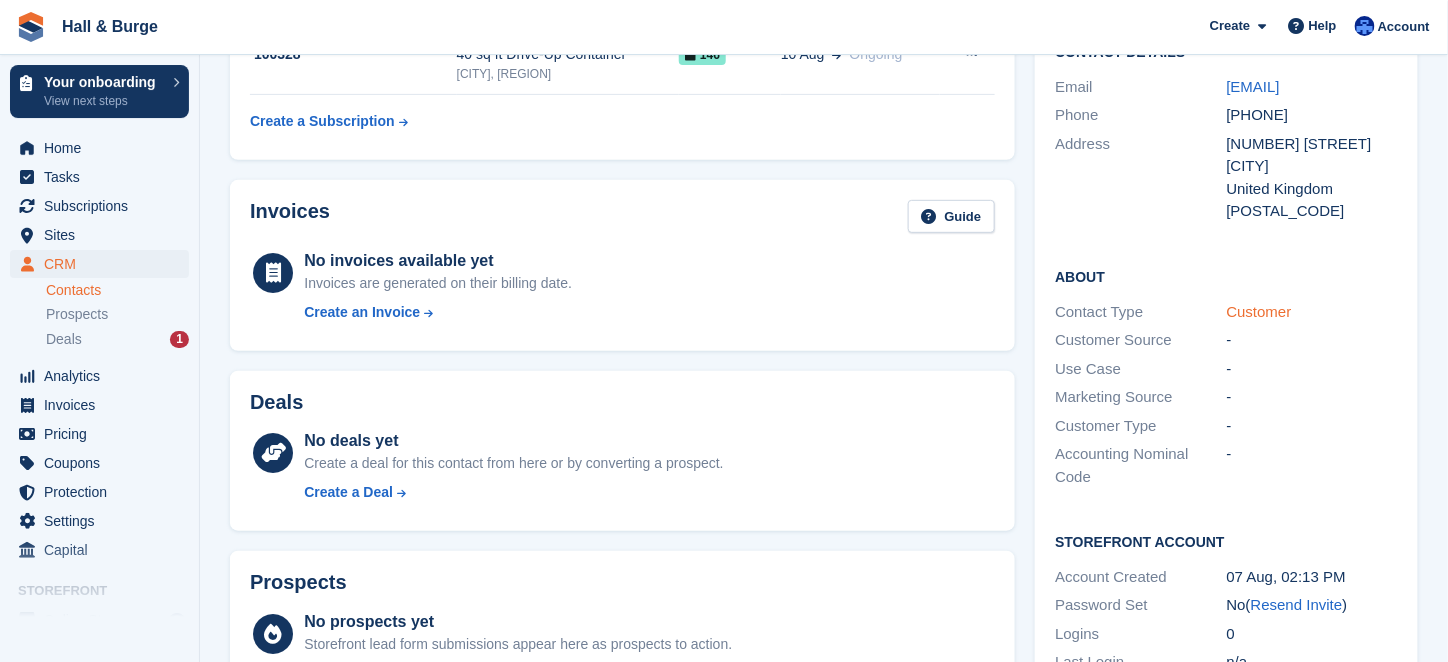 click on "Customer" at bounding box center [1259, 311] 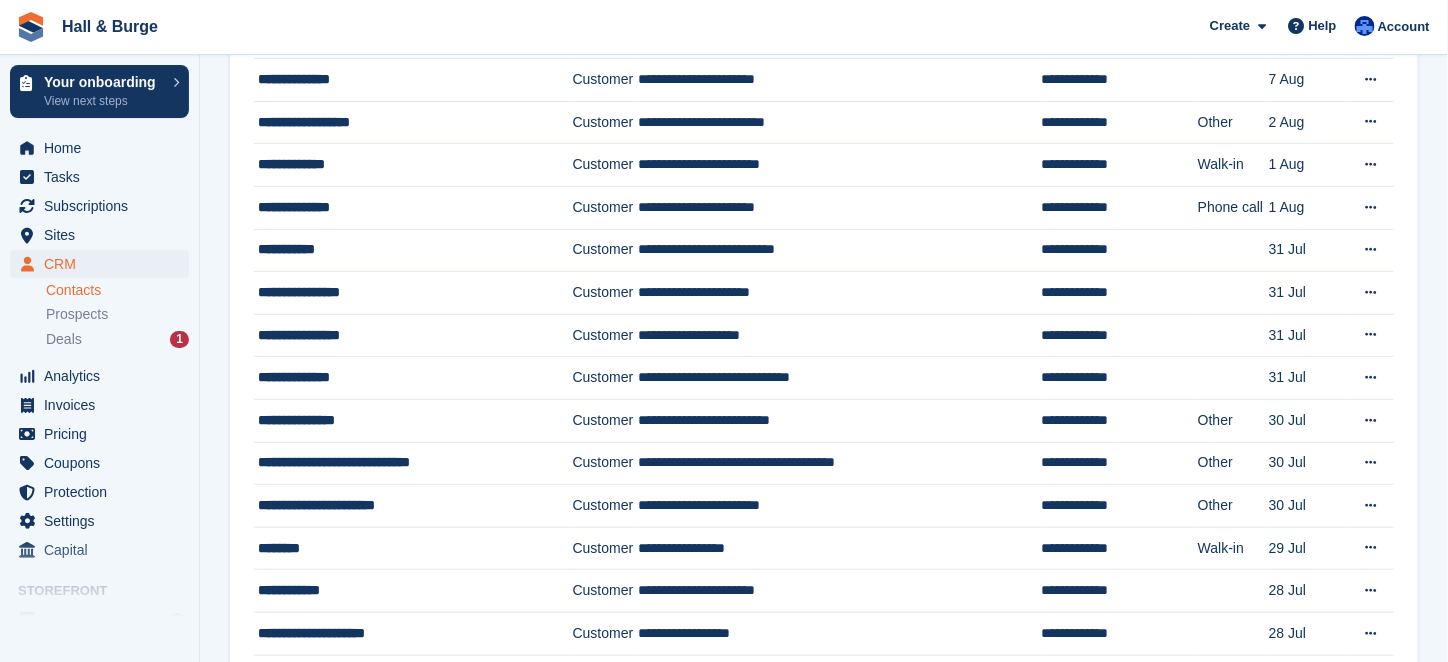 scroll, scrollTop: 0, scrollLeft: 0, axis: both 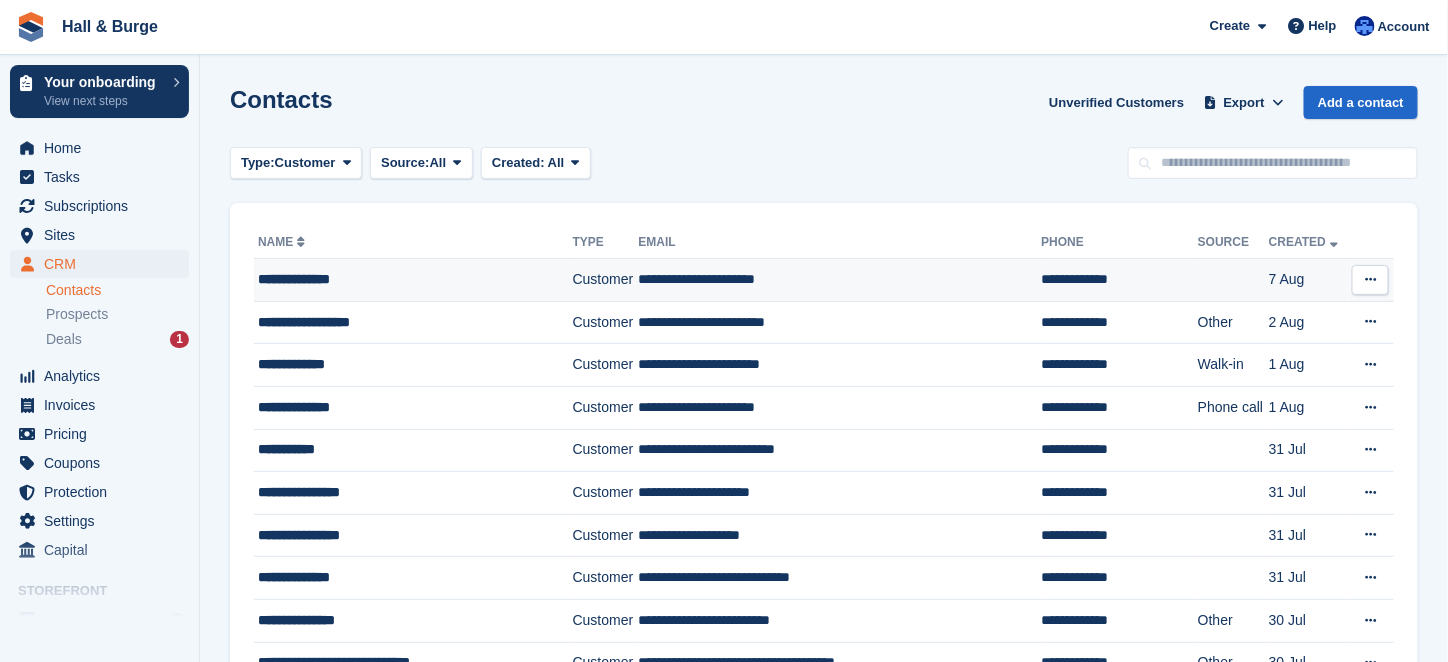 click on "**********" at bounding box center [402, 279] 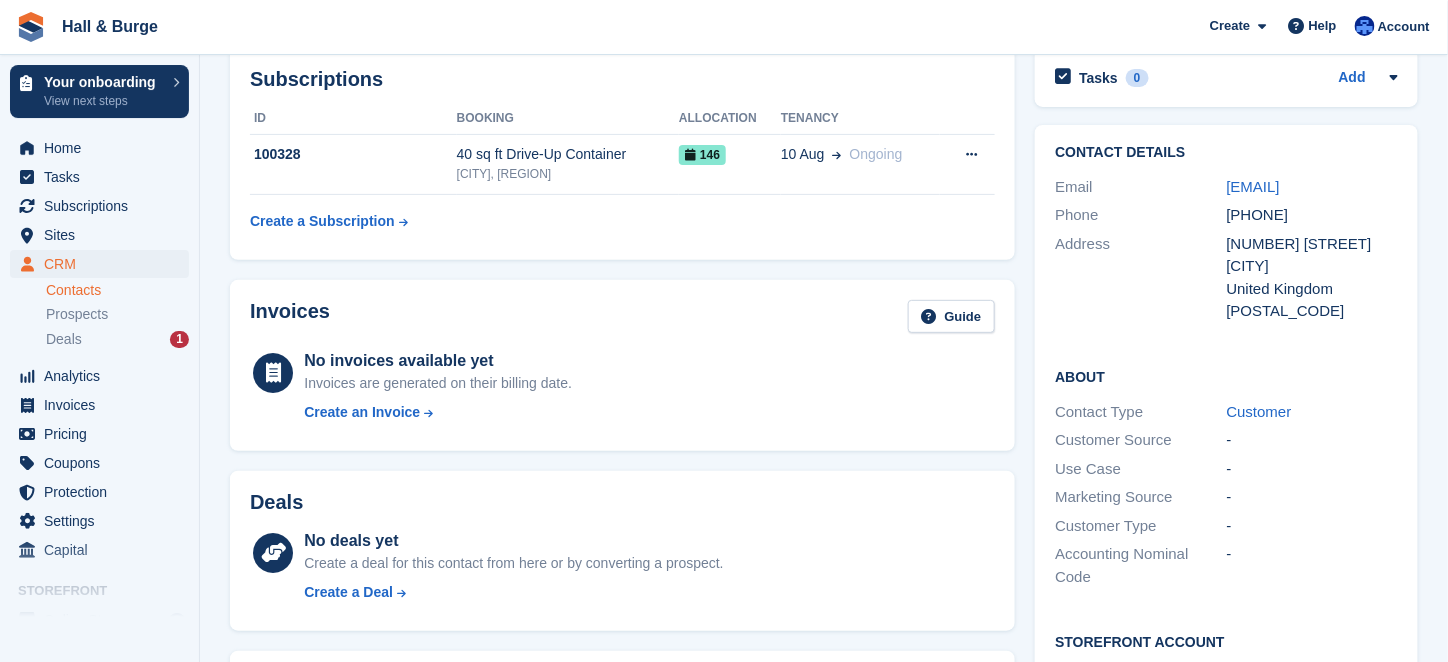 scroll, scrollTop: 0, scrollLeft: 0, axis: both 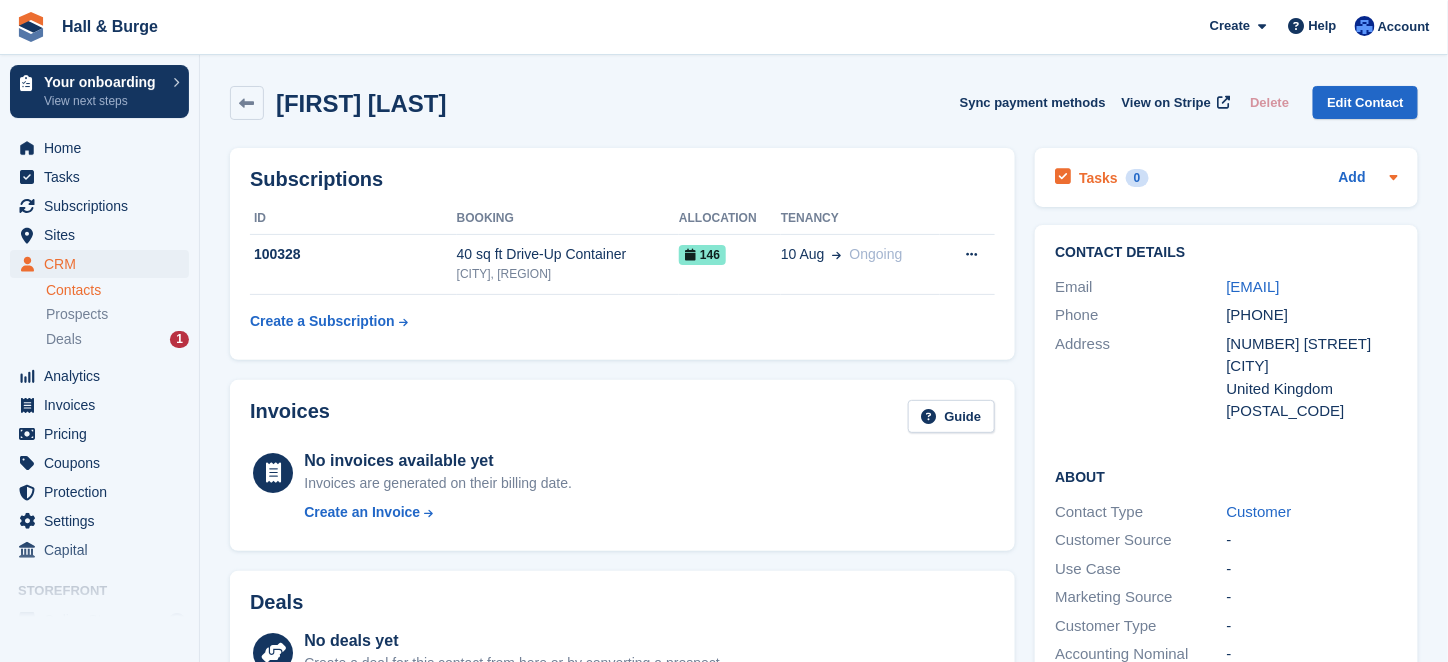 click 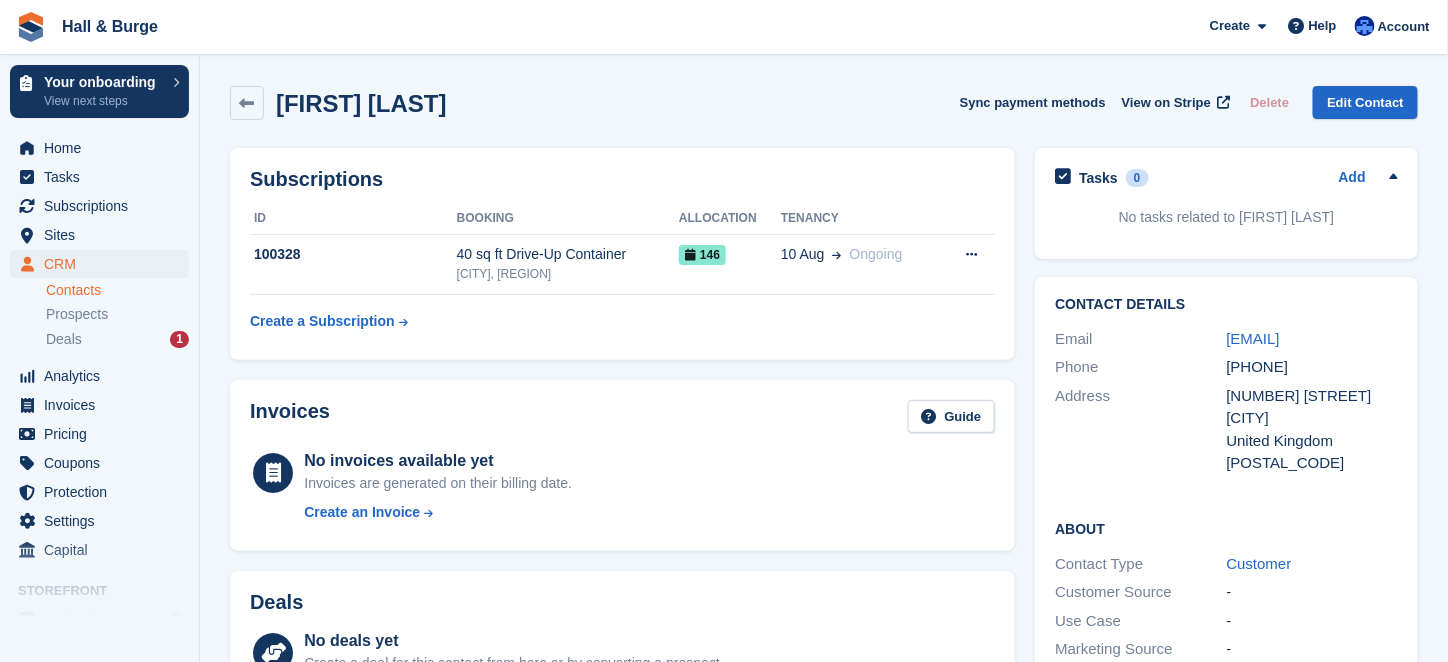 click 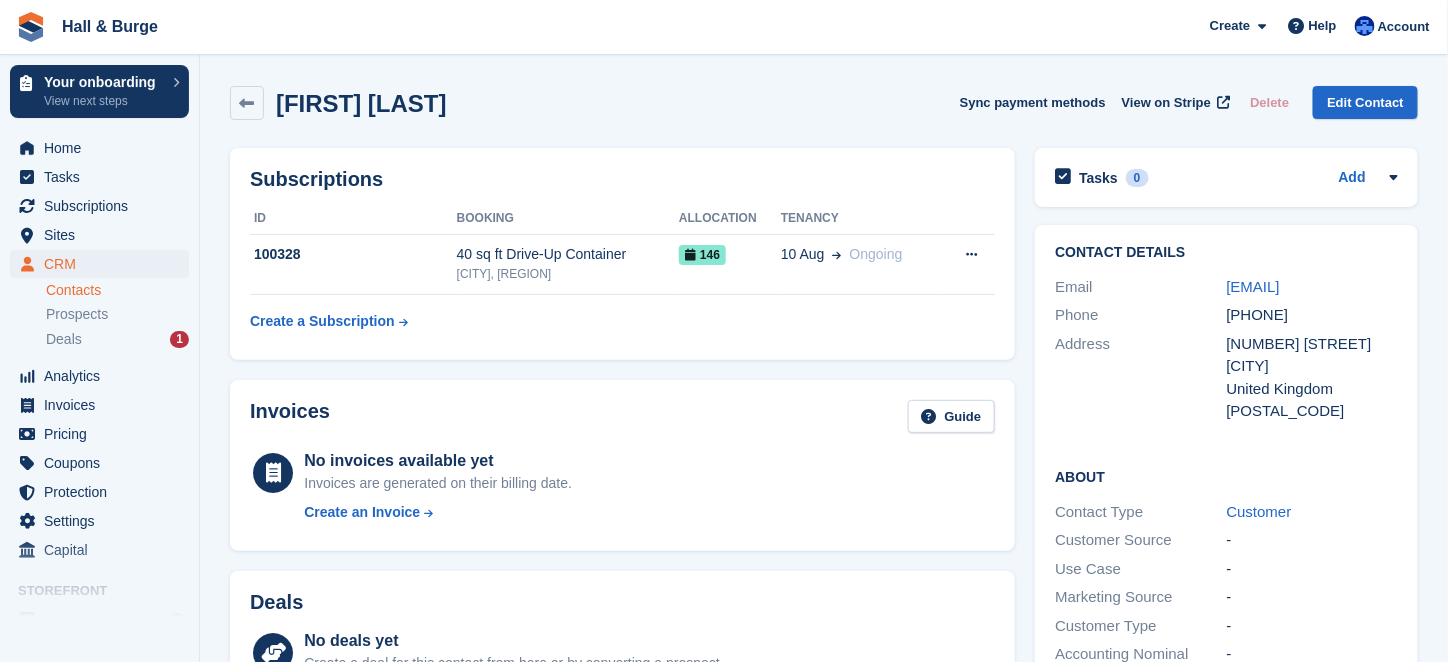 click 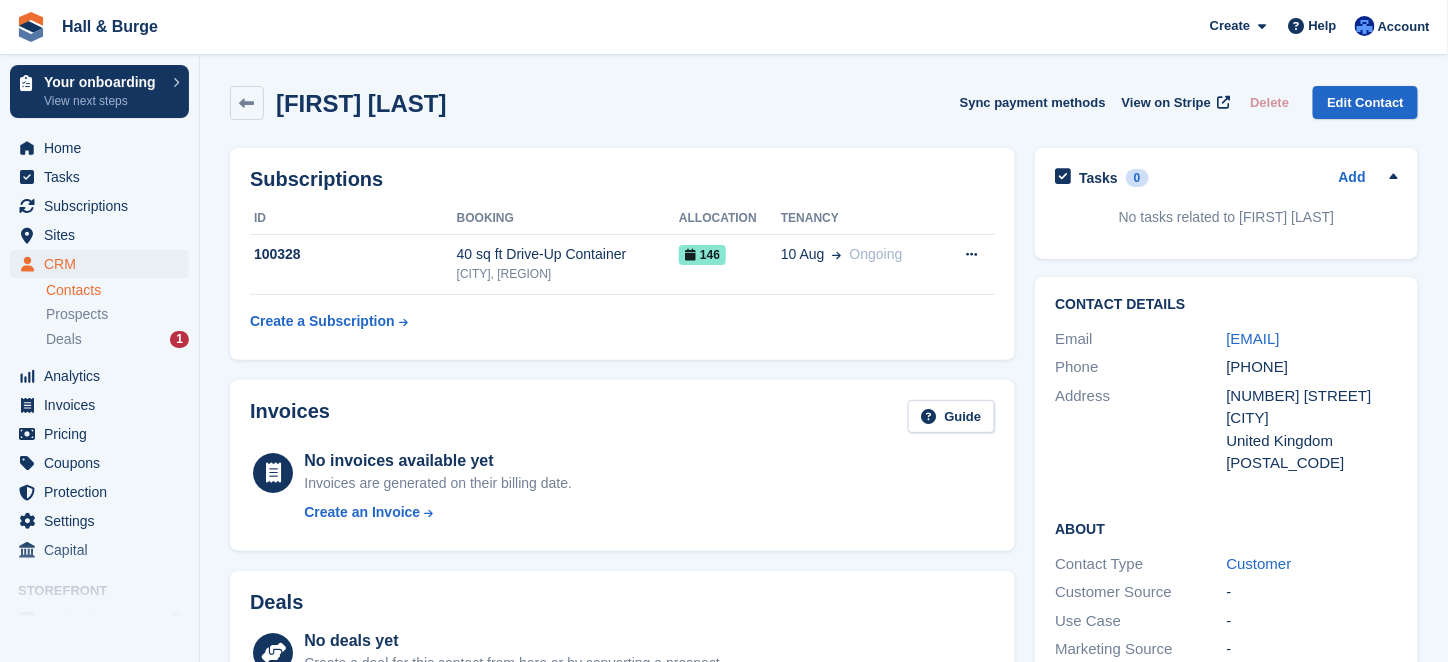 click 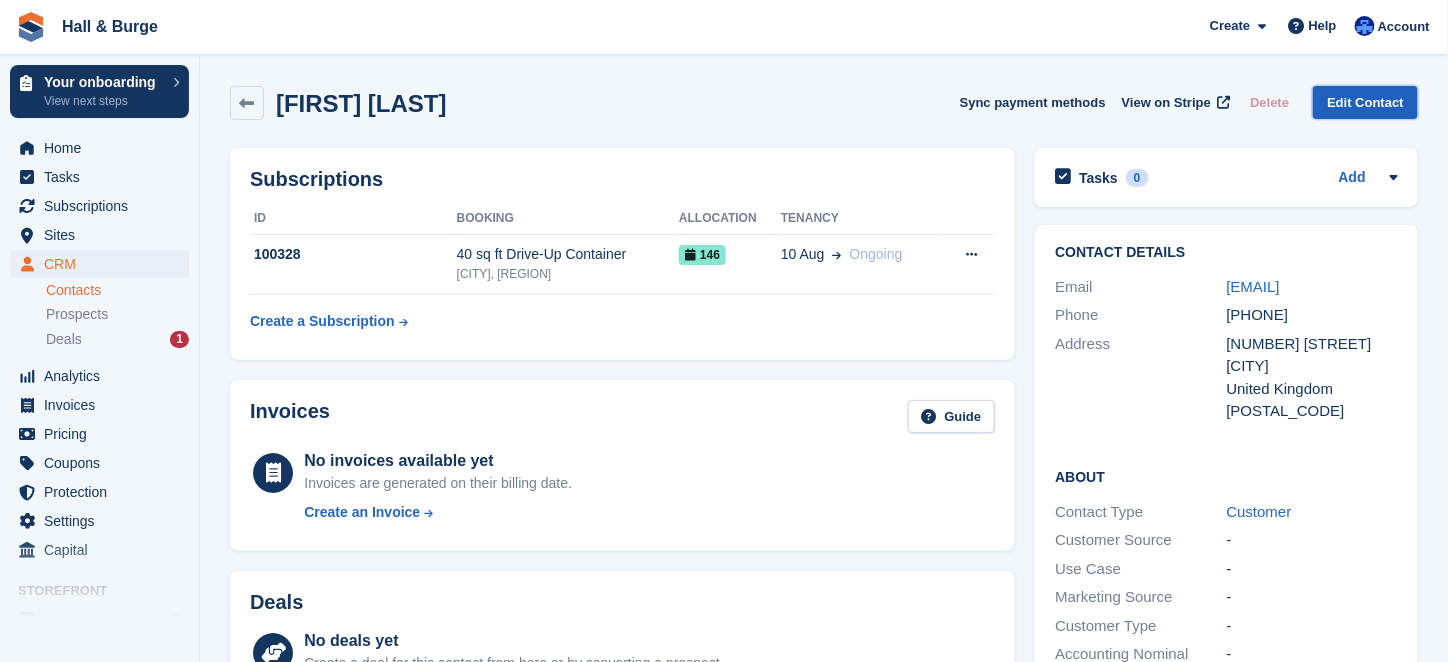 click on "Edit Contact" at bounding box center (1365, 102) 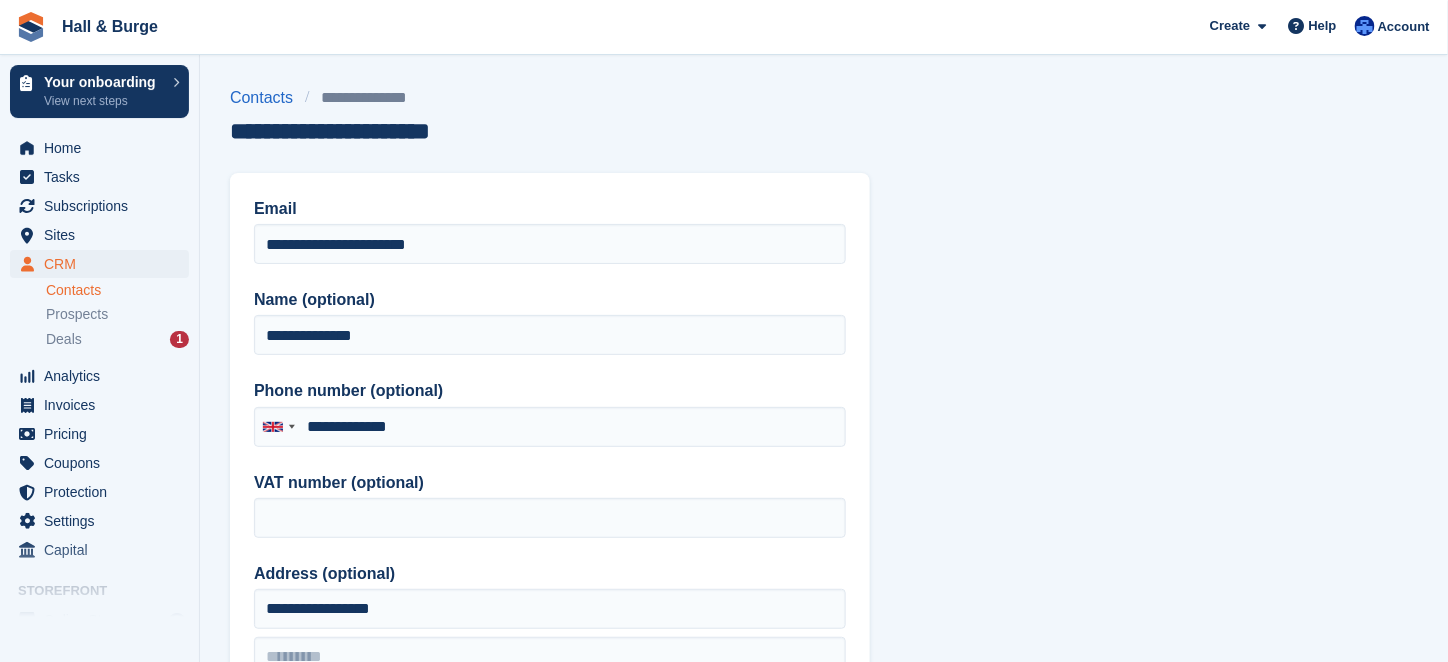 type on "**********" 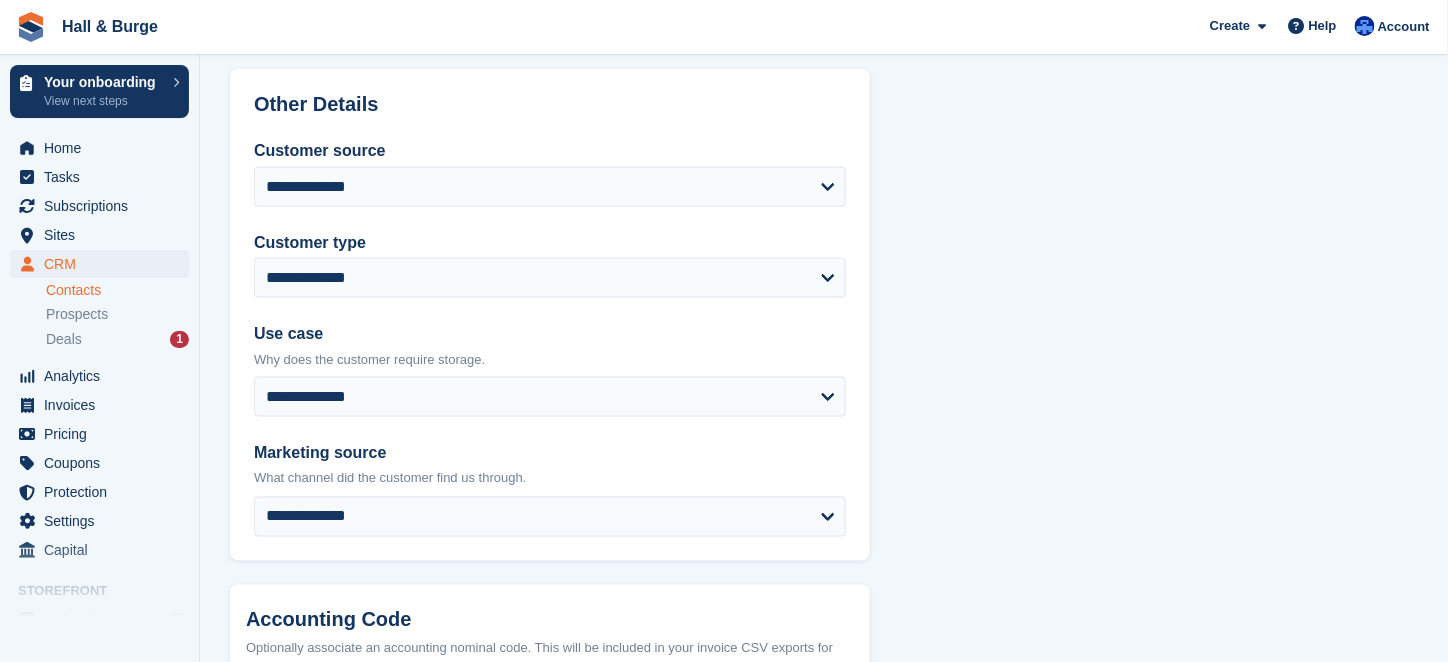 scroll, scrollTop: 1000, scrollLeft: 0, axis: vertical 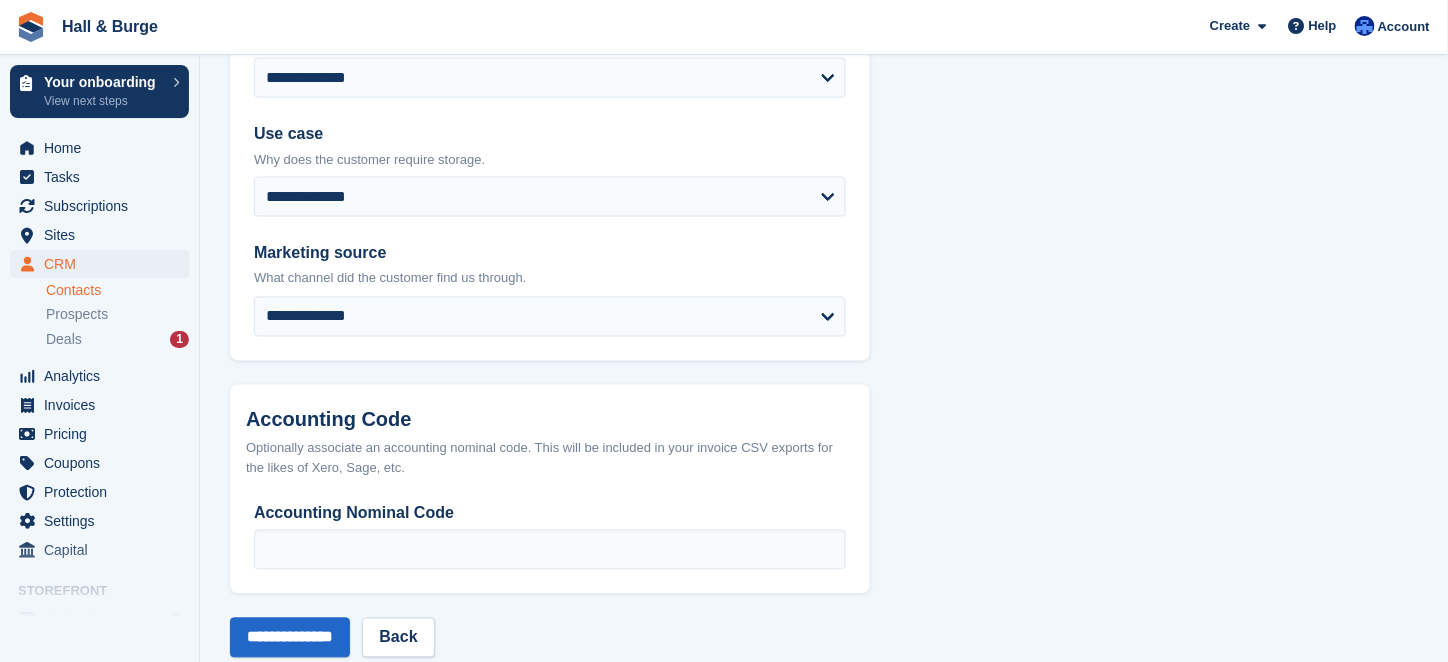 click on "Accounting Nominal Code" at bounding box center [550, 535] 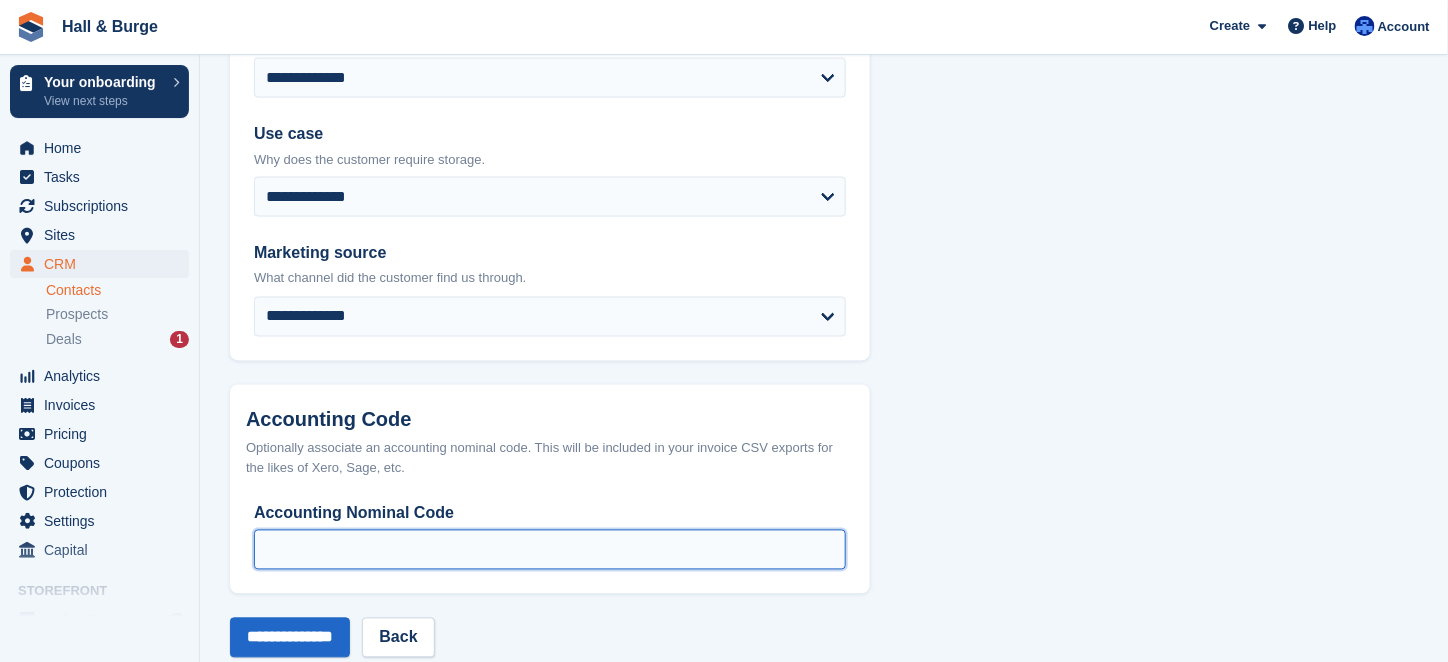click on "Accounting Nominal Code" at bounding box center (550, 550) 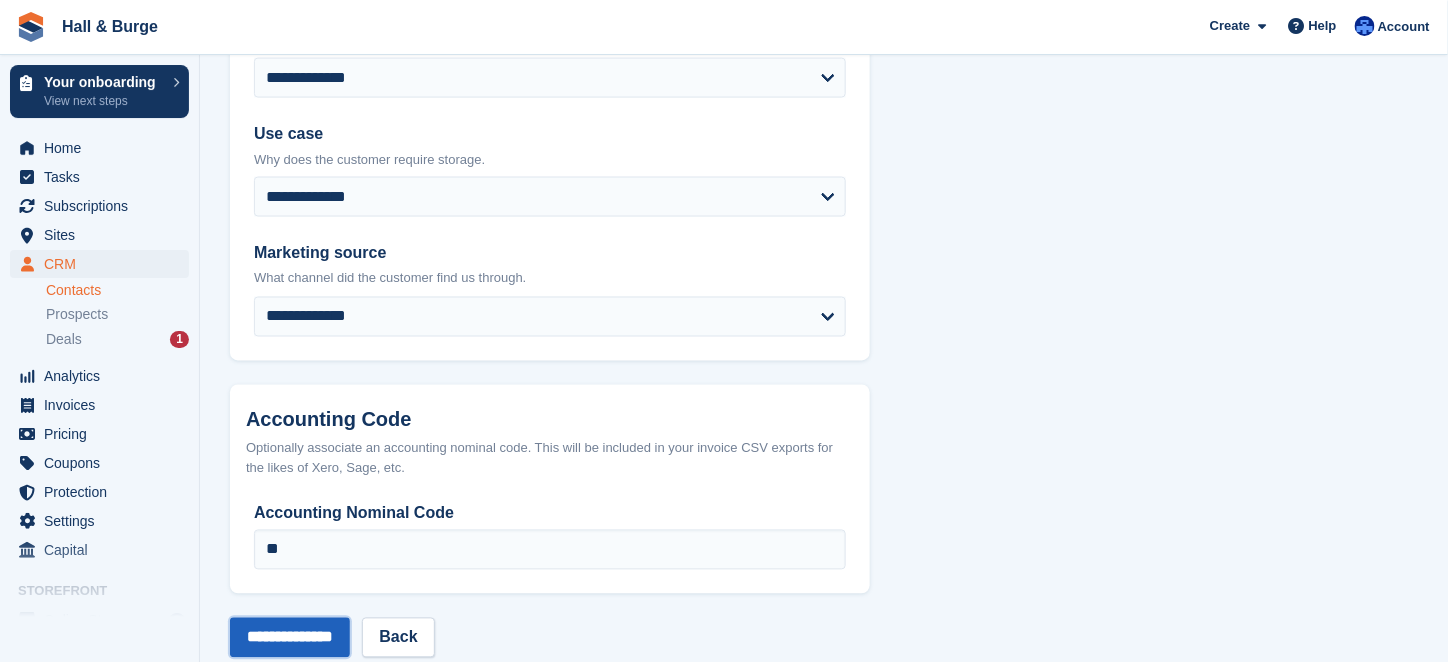 click on "**********" at bounding box center [290, 638] 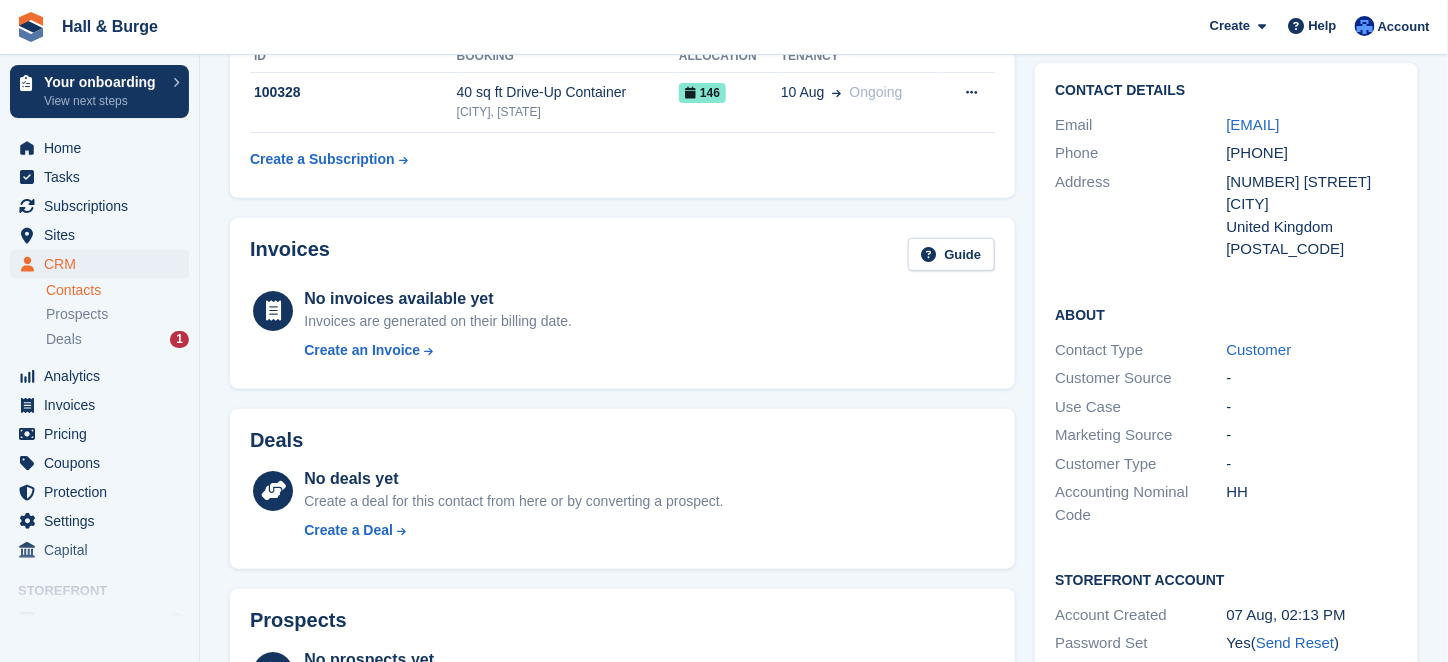 scroll, scrollTop: 0, scrollLeft: 0, axis: both 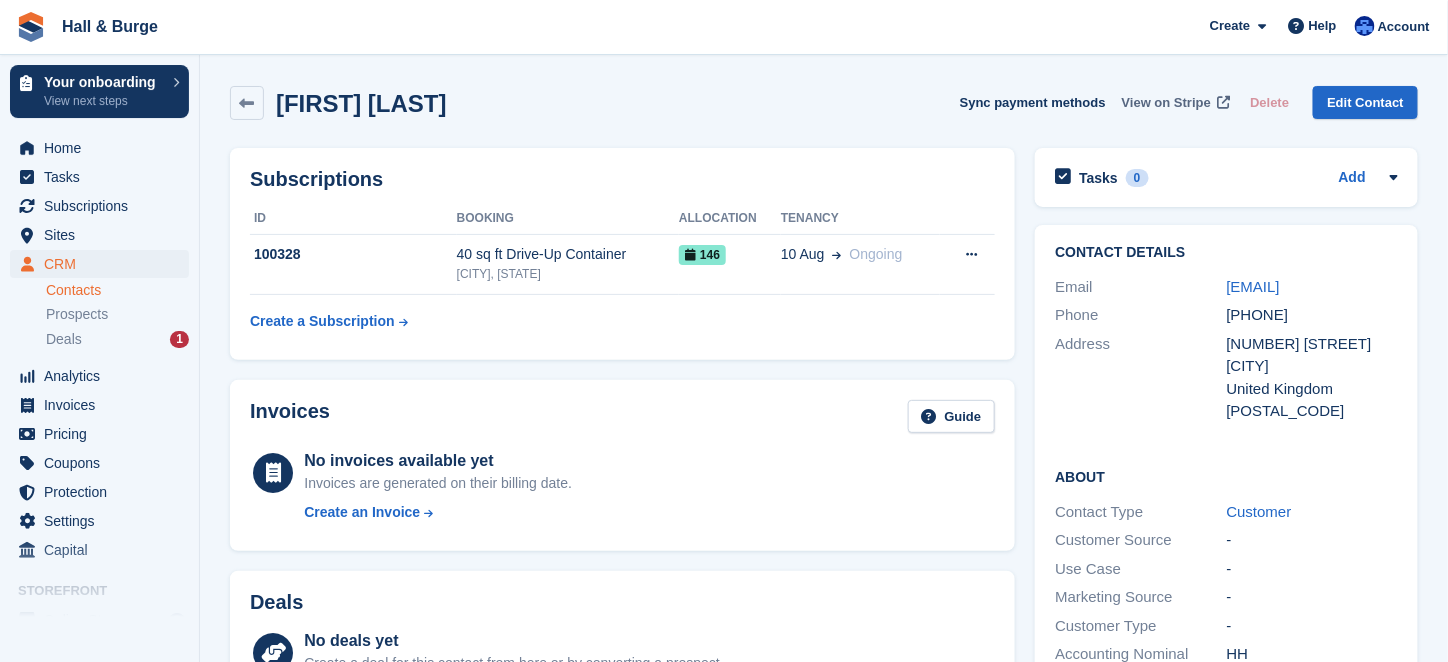 click on "View on Stripe" at bounding box center [1166, 103] 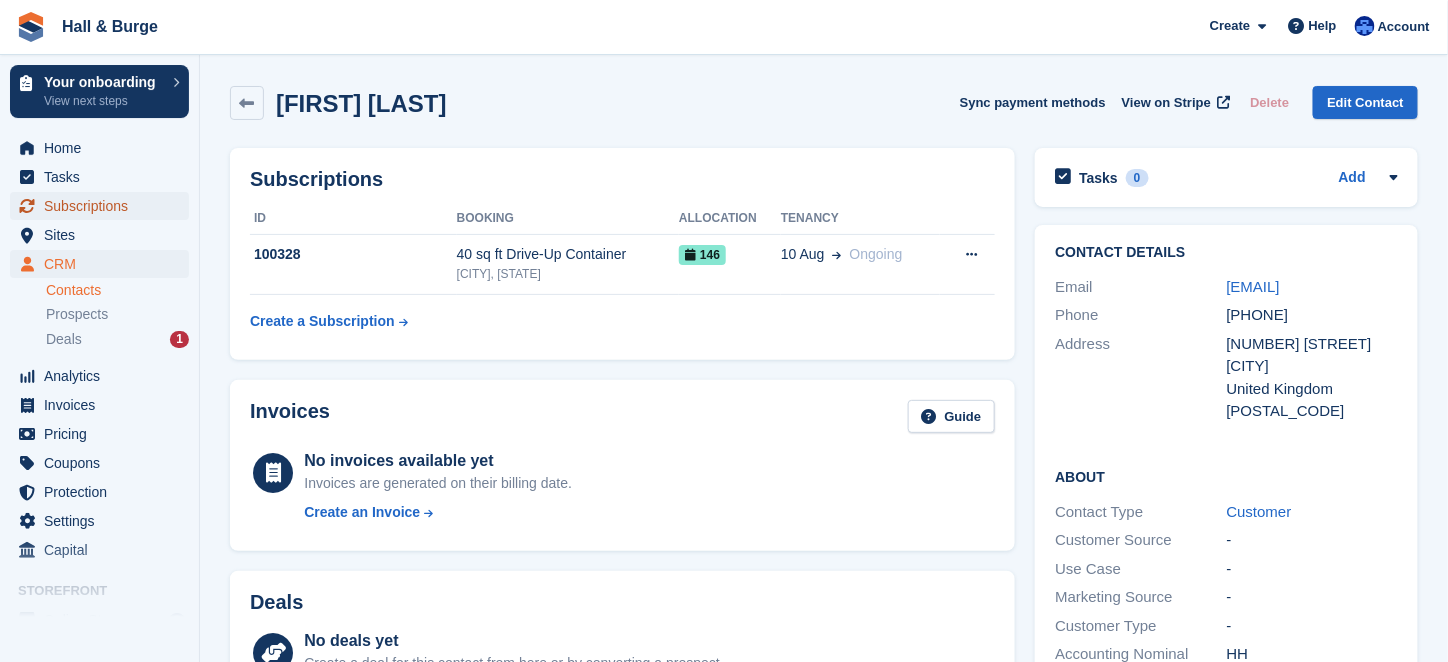 click on "Subscriptions" at bounding box center (104, 206) 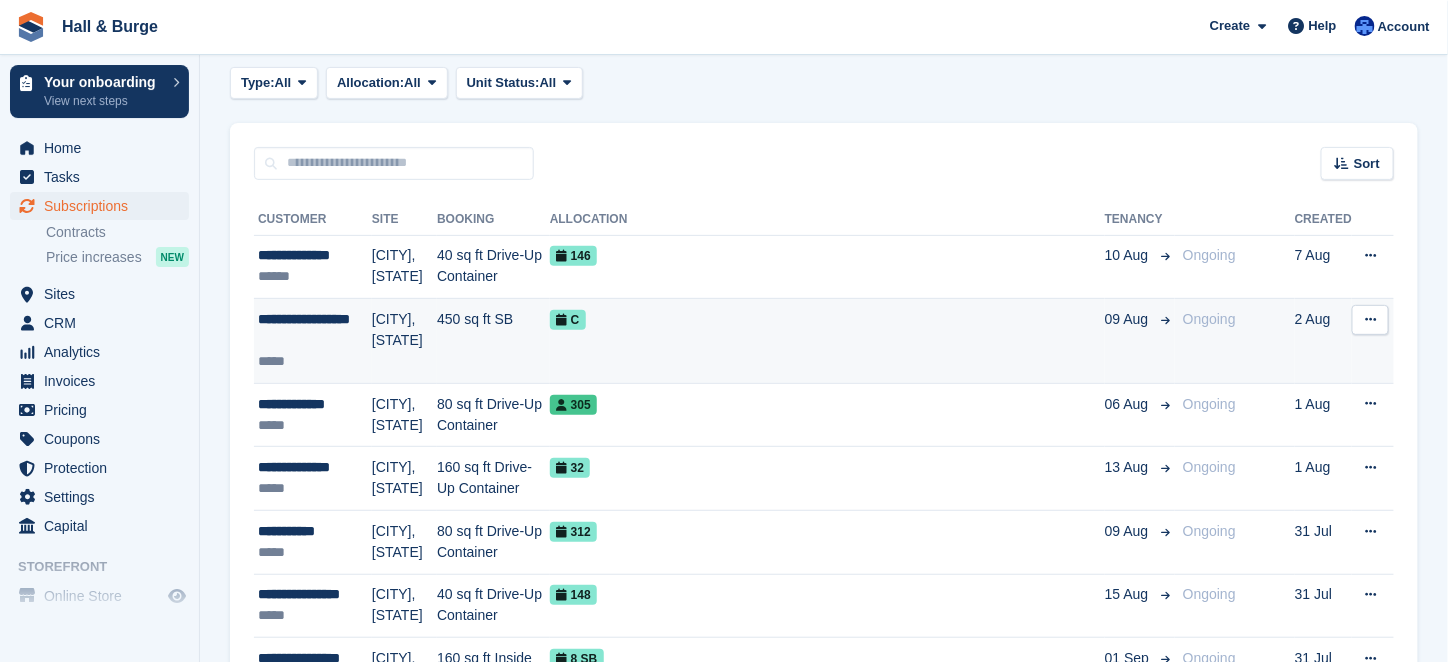 scroll, scrollTop: 0, scrollLeft: 0, axis: both 